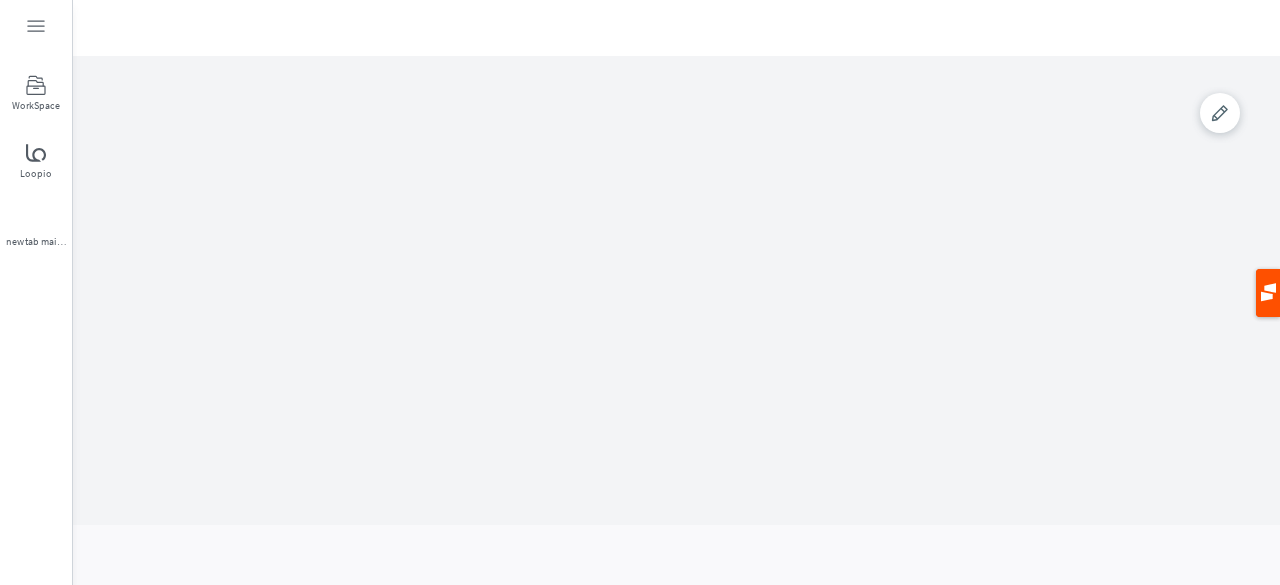 scroll, scrollTop: 0, scrollLeft: 0, axis: both 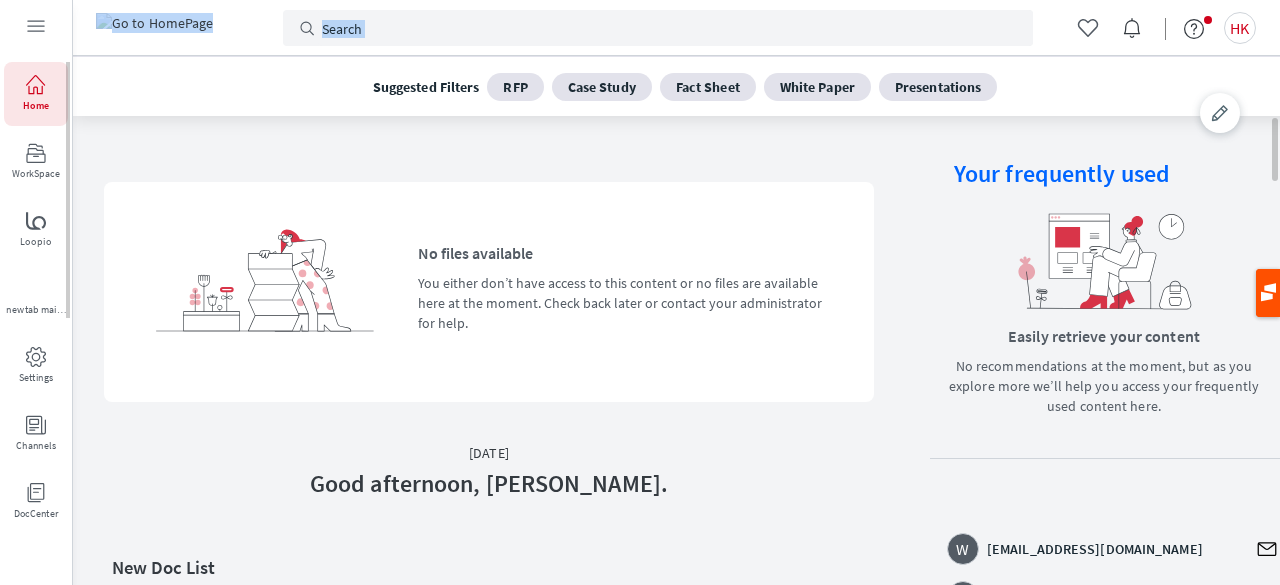 drag, startPoint x: 0, startPoint y: 491, endPoint x: 0, endPoint y: 624, distance: 133 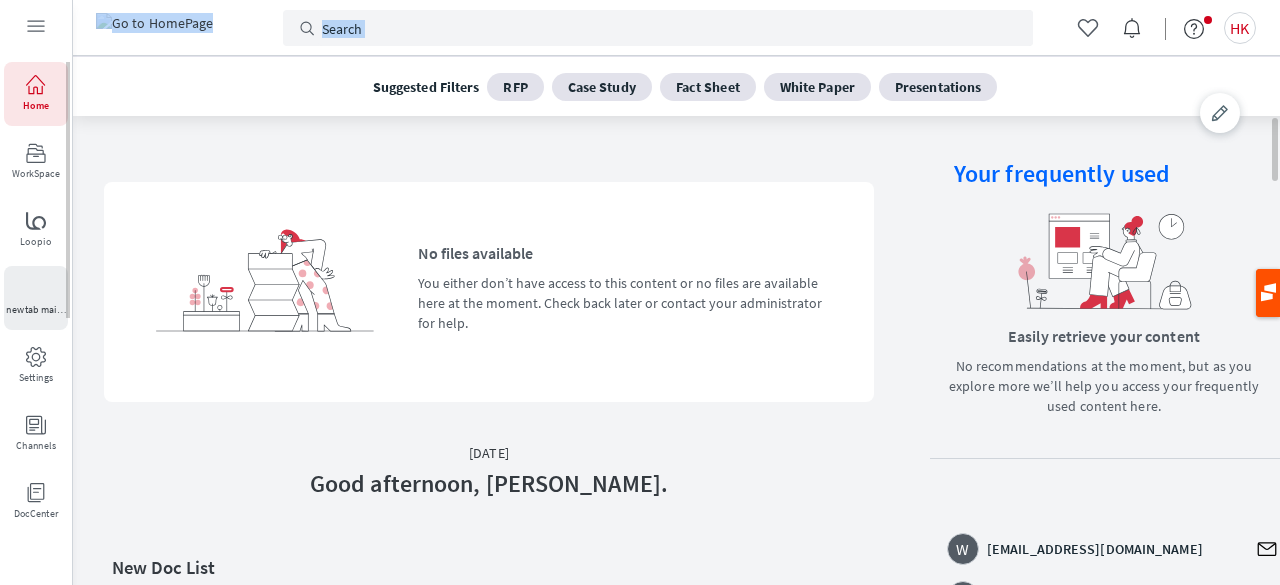 scroll, scrollTop: 363, scrollLeft: 0, axis: vertical 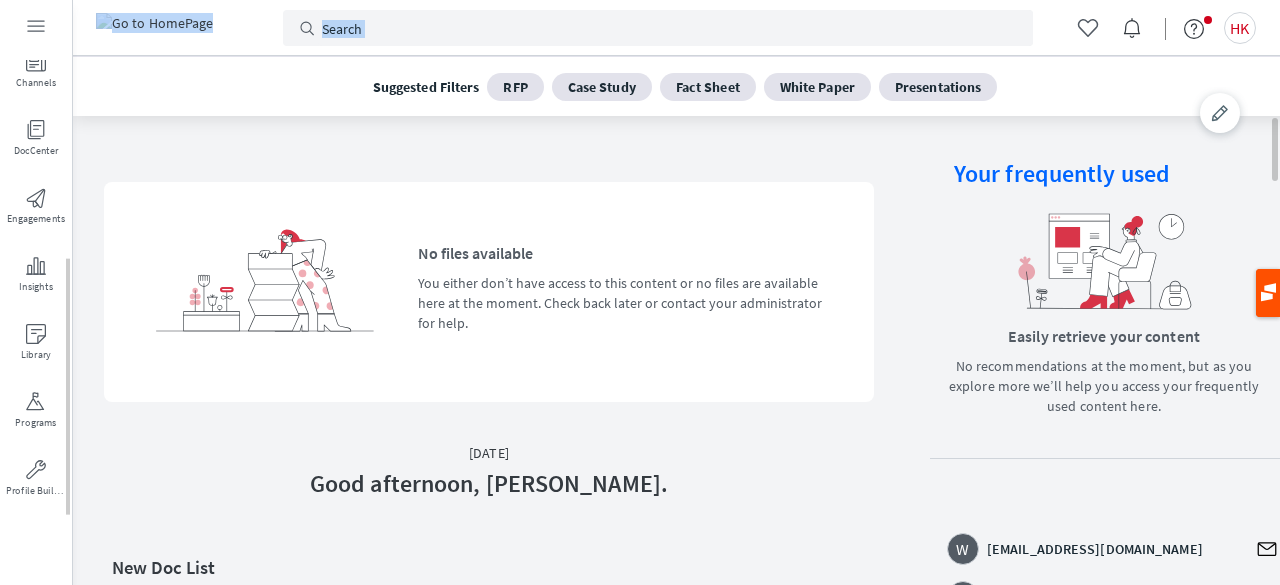 click at bounding box center [69, 288] 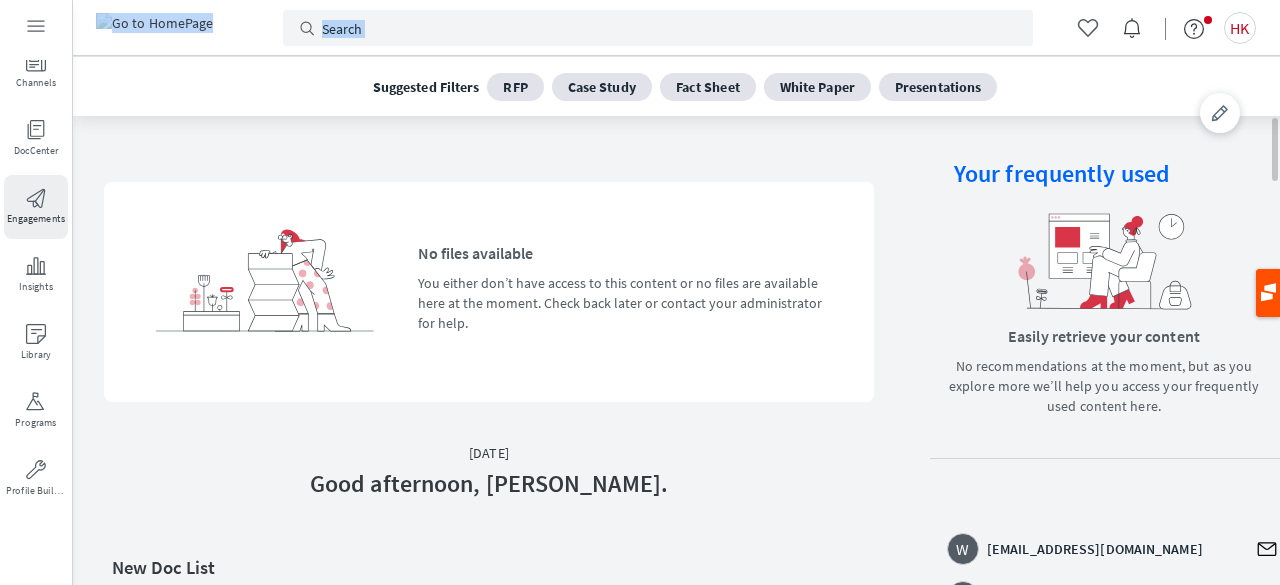 click on "Engagements" at bounding box center [36, 219] 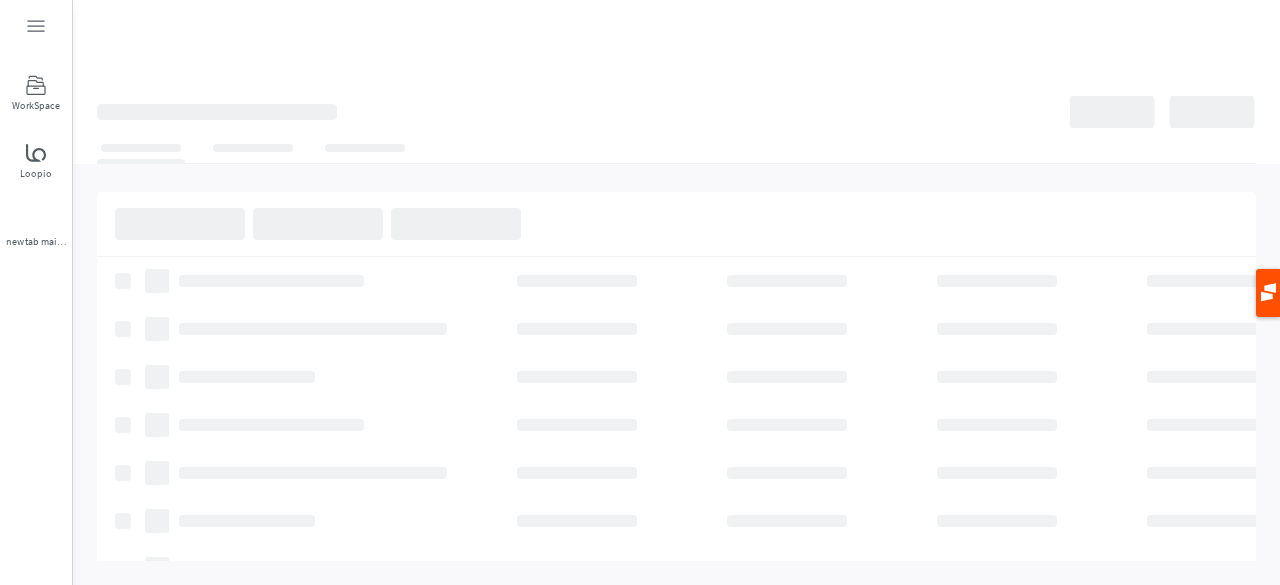 scroll, scrollTop: 0, scrollLeft: 0, axis: both 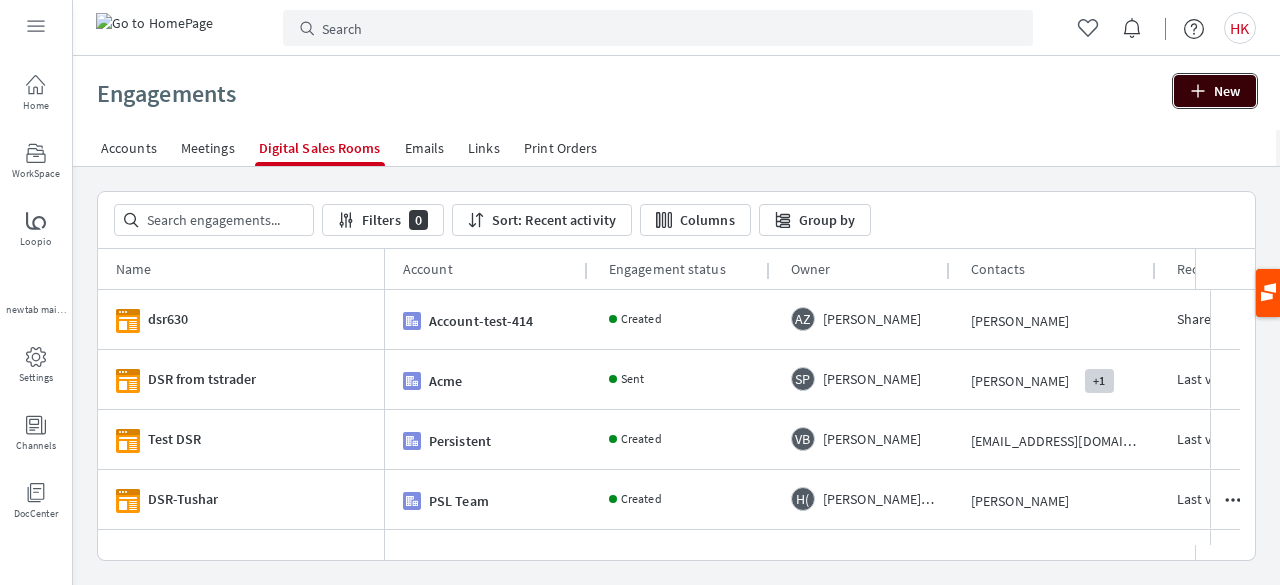 click on "New" at bounding box center [1215, 91] 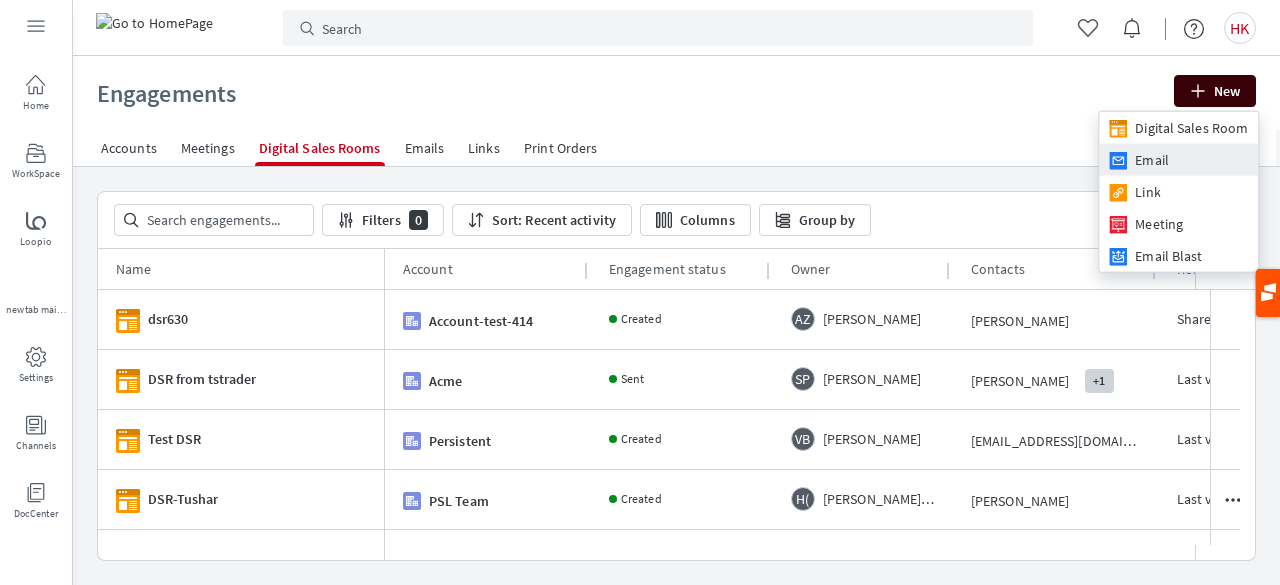 click on "Email" at bounding box center [1152, 160] 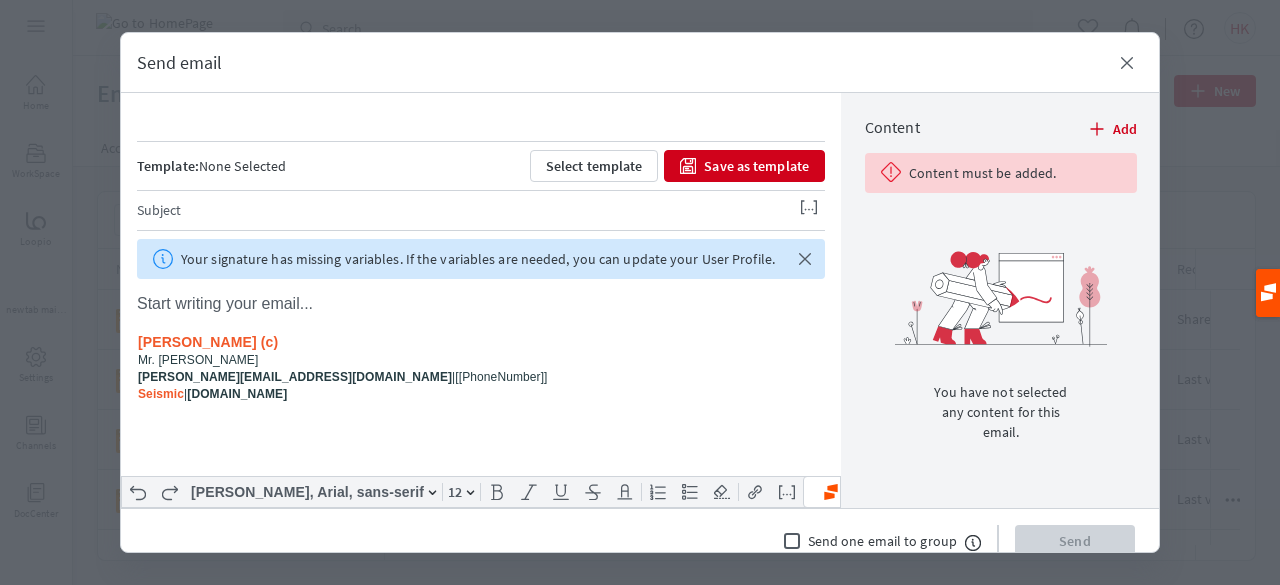 scroll, scrollTop: 0, scrollLeft: 0, axis: both 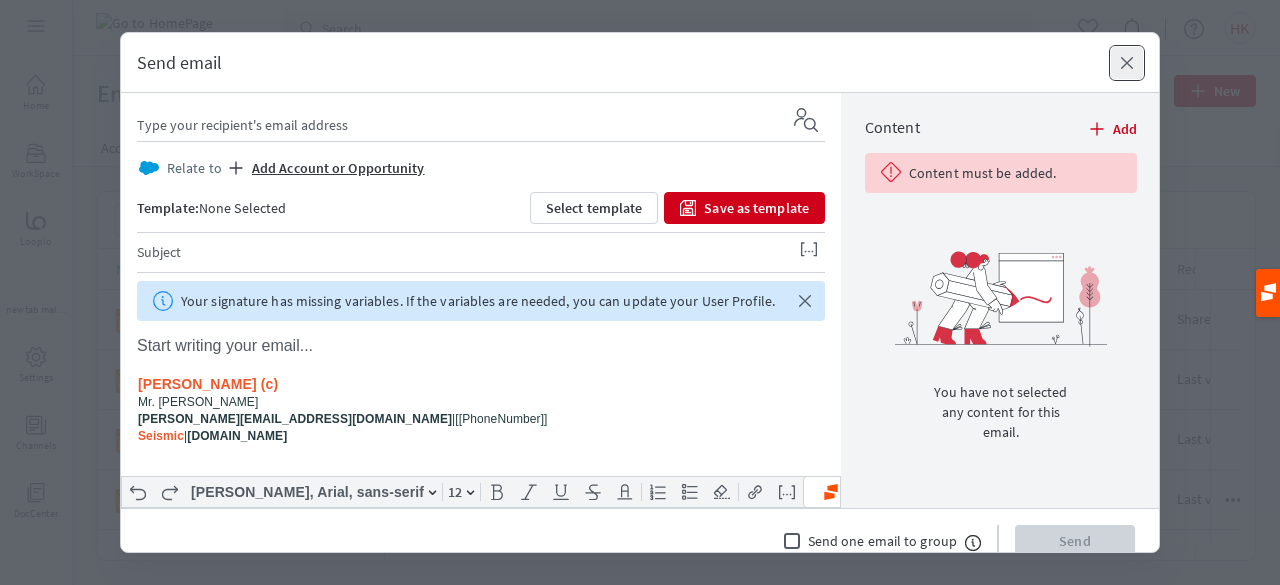 click on "Close" at bounding box center [1127, 63] 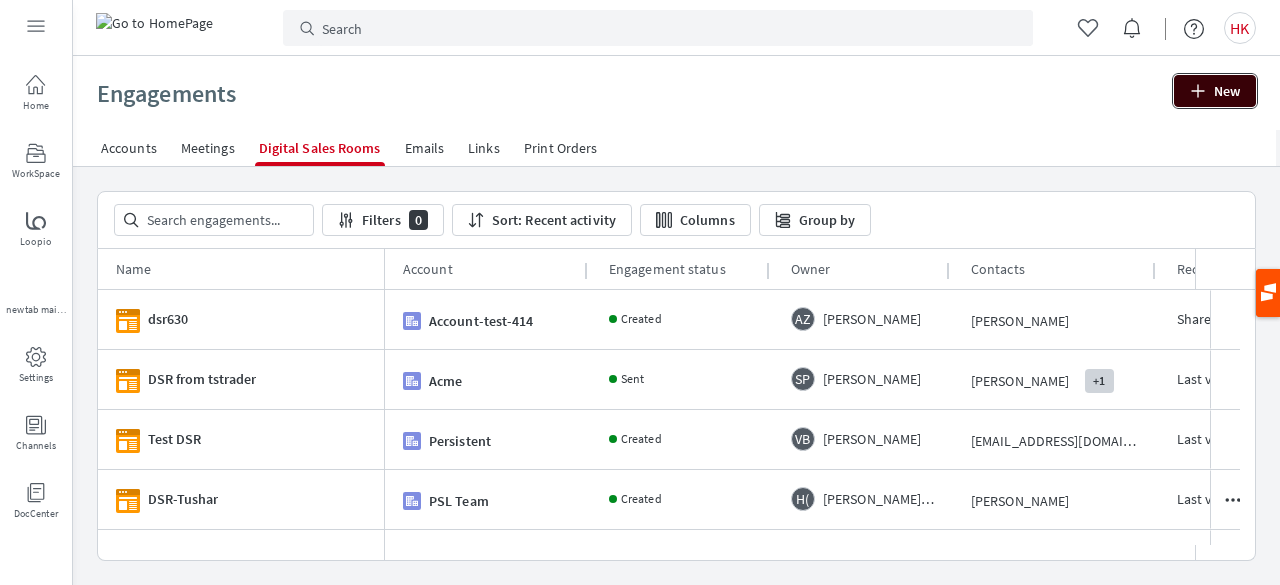 click on "New" at bounding box center (1215, 91) 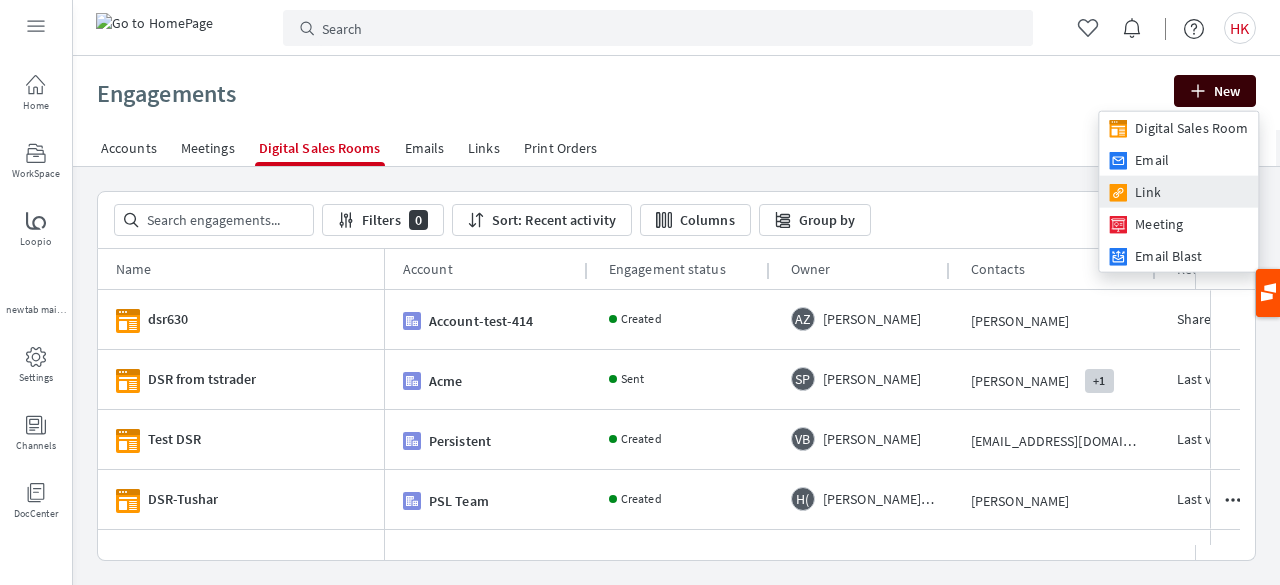 click on "Link" at bounding box center (1147, 192) 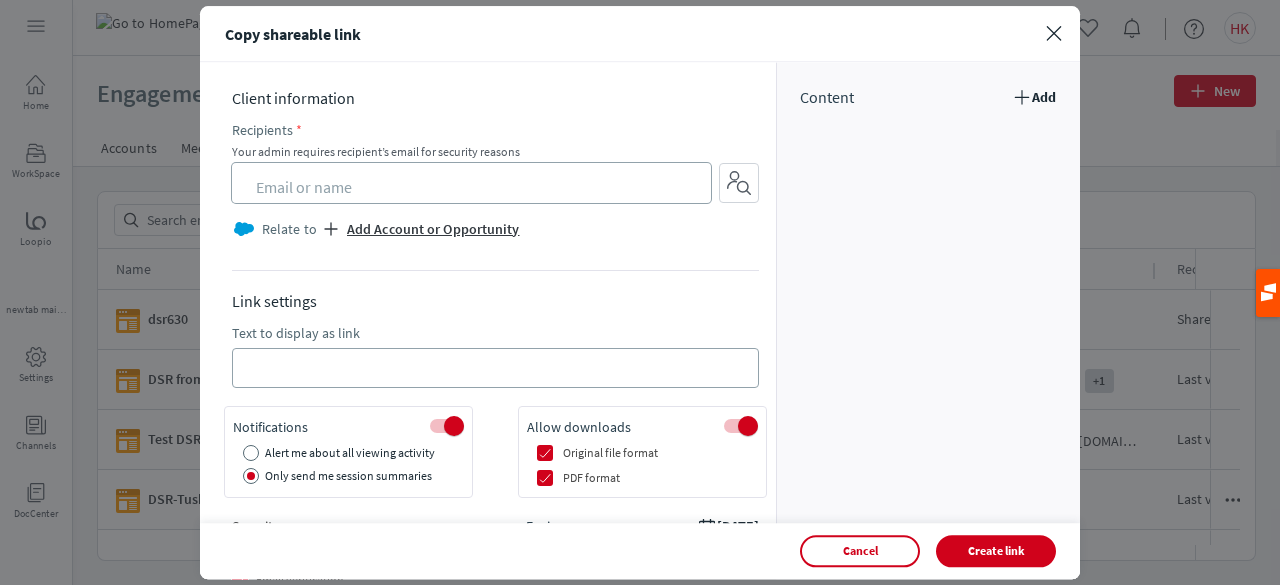 click on "Client information Recipients Your admin requires recipient’s email for security reasons Relate to Add Account or Opportunity Link settings Text to display as link Notifications Alert me about all viewing activity Only send me session summaries Security Password protect Email verification Disable link sharing outside of email domain Allow downloads Original file format PDF format Expires on [DATE]" at bounding box center (495, 328) 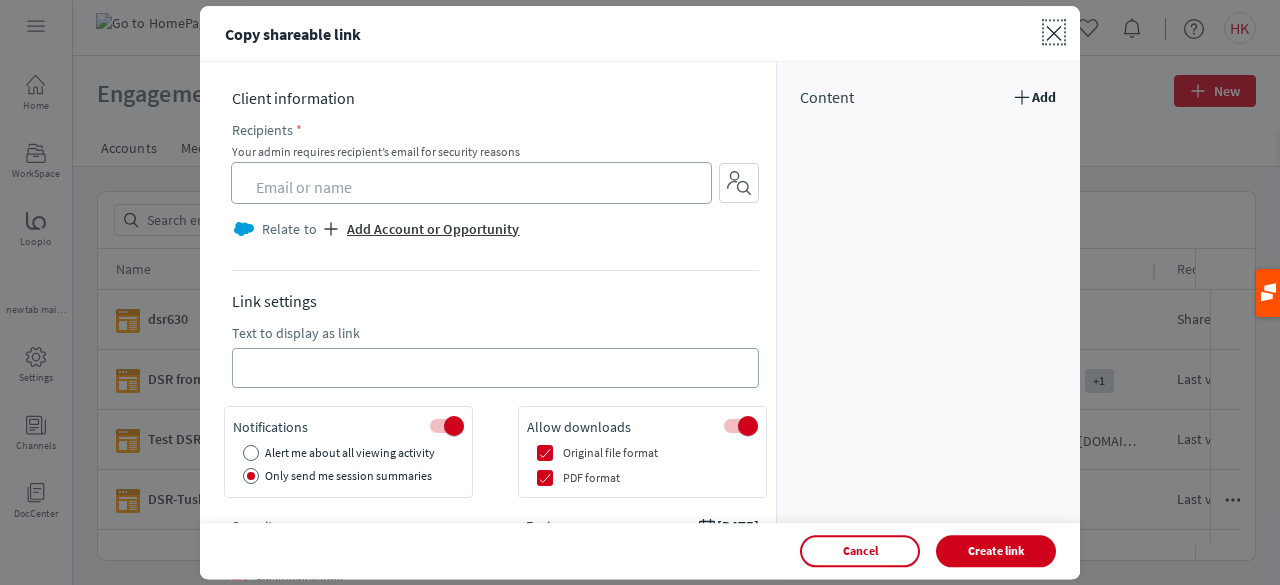 click 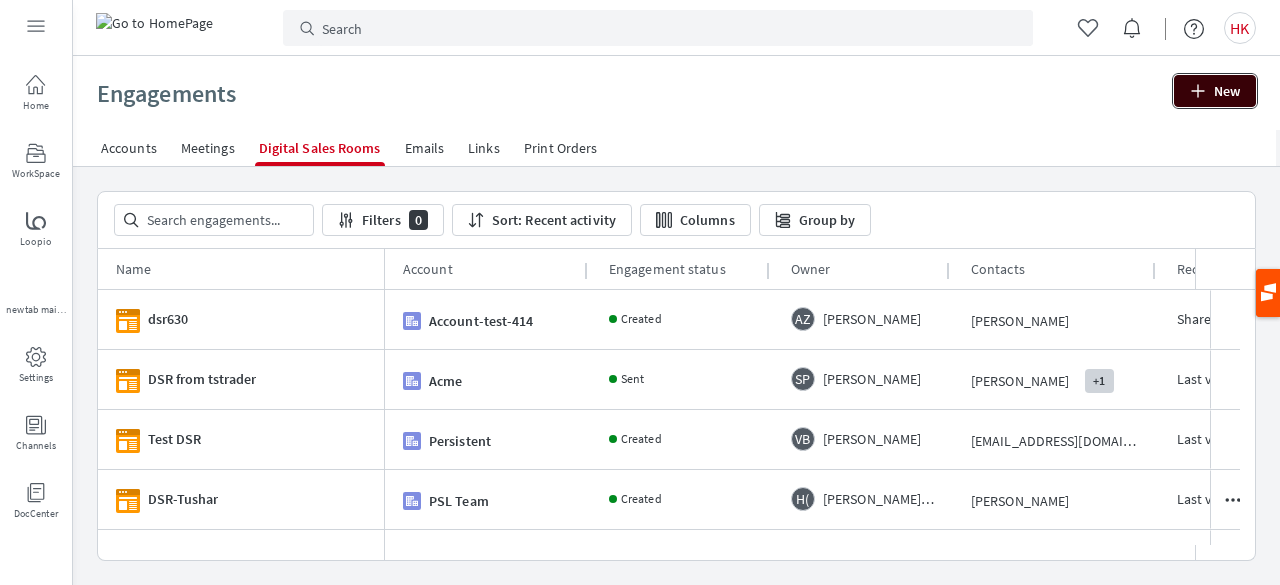 click on "New" at bounding box center [1215, 91] 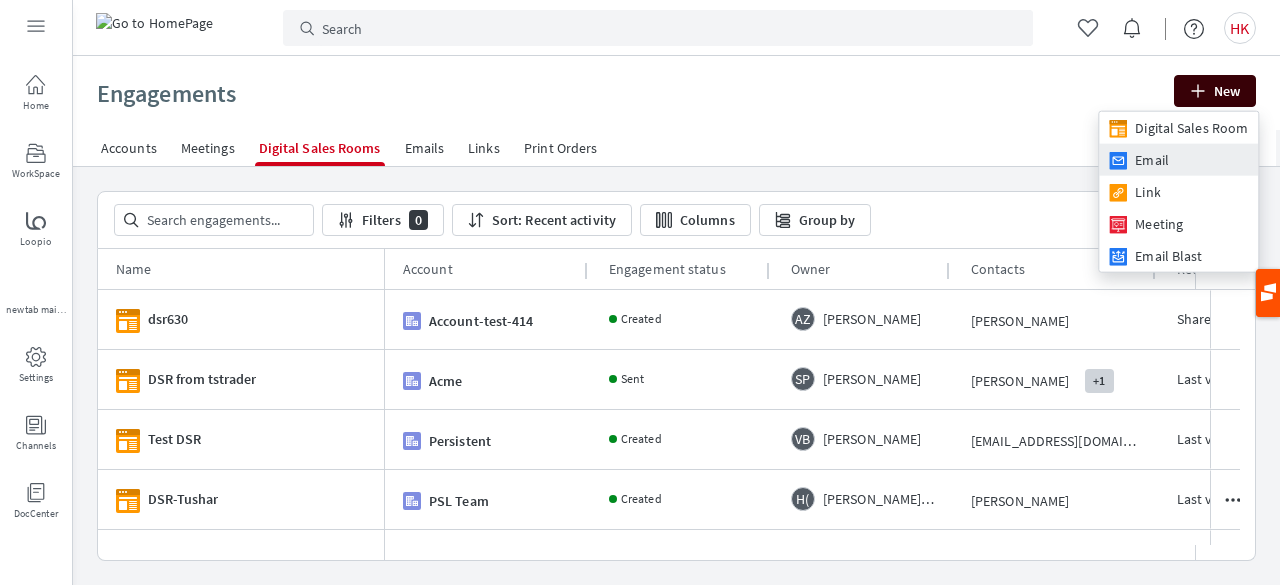 click on "Email" at bounding box center [1178, 160] 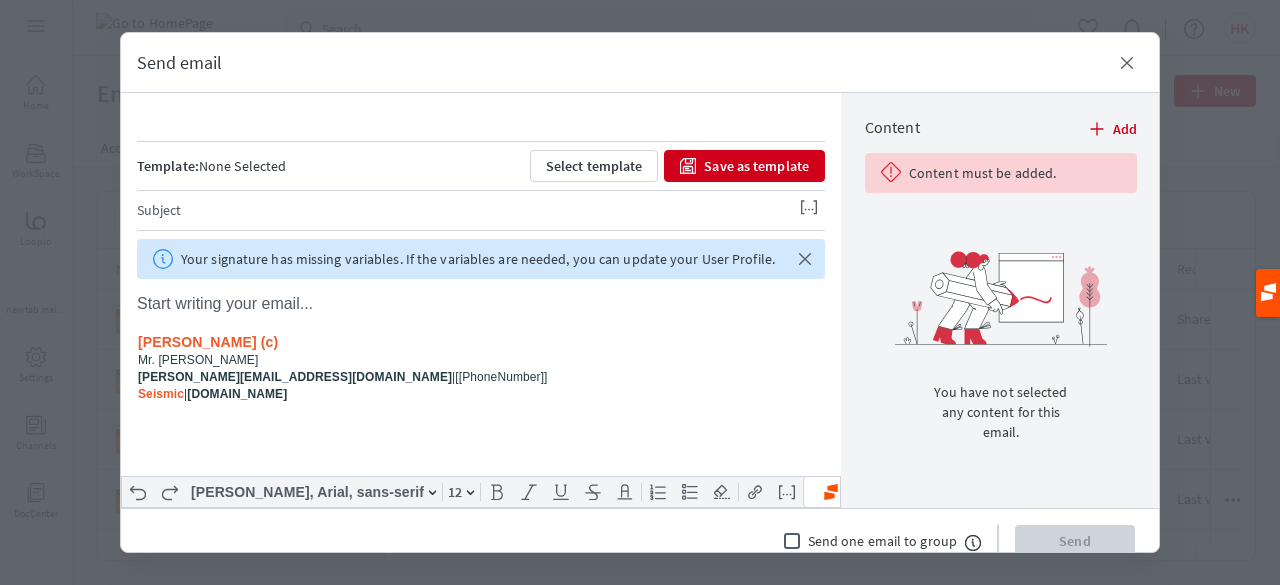 scroll, scrollTop: 0, scrollLeft: 0, axis: both 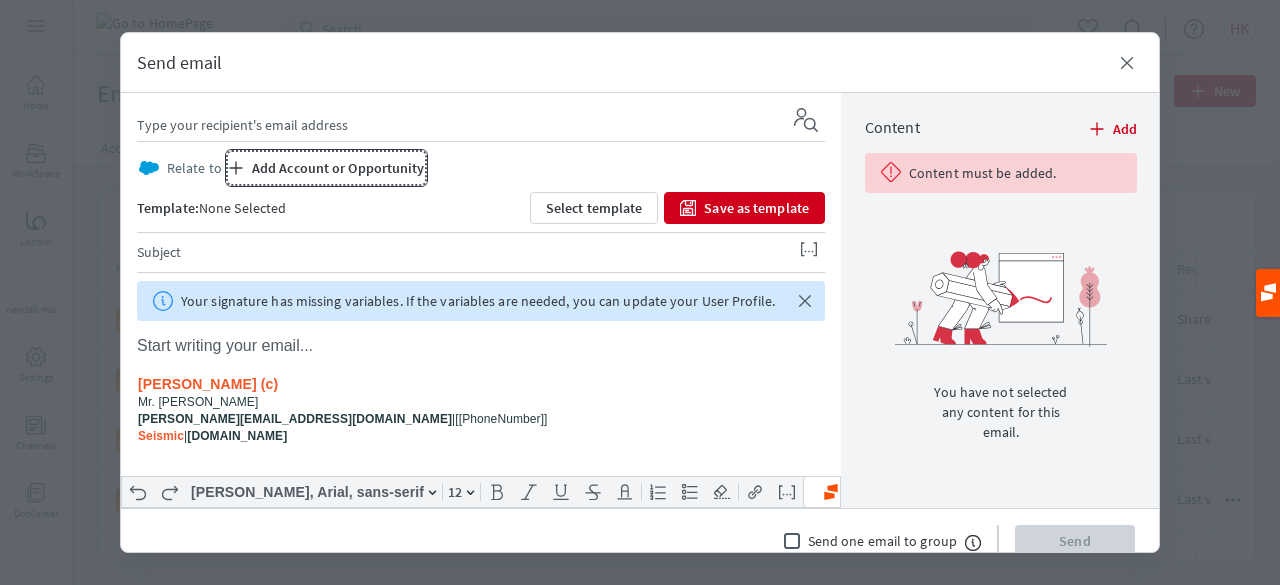 click on "Add Account or Opportunity" at bounding box center [326, 168] 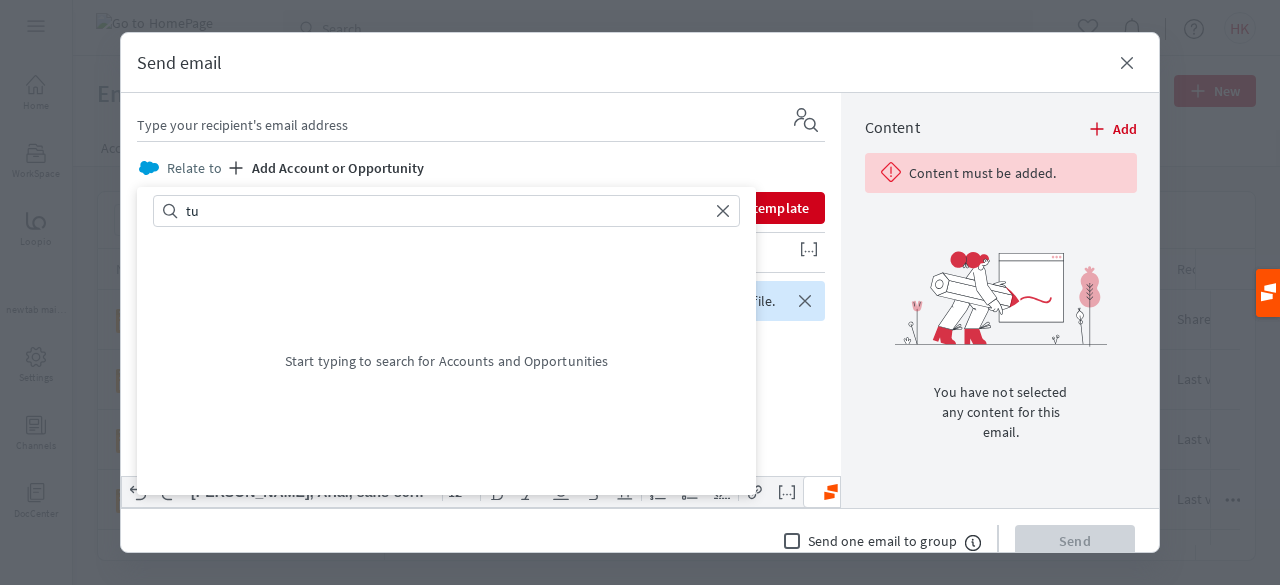 type on "t" 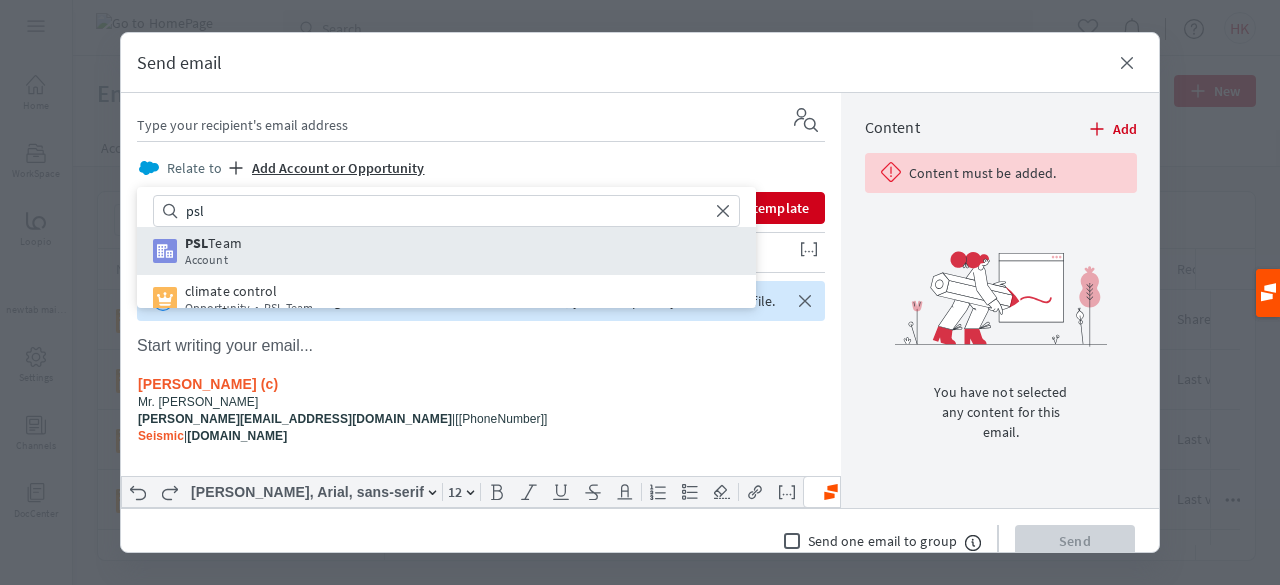 type on "psl" 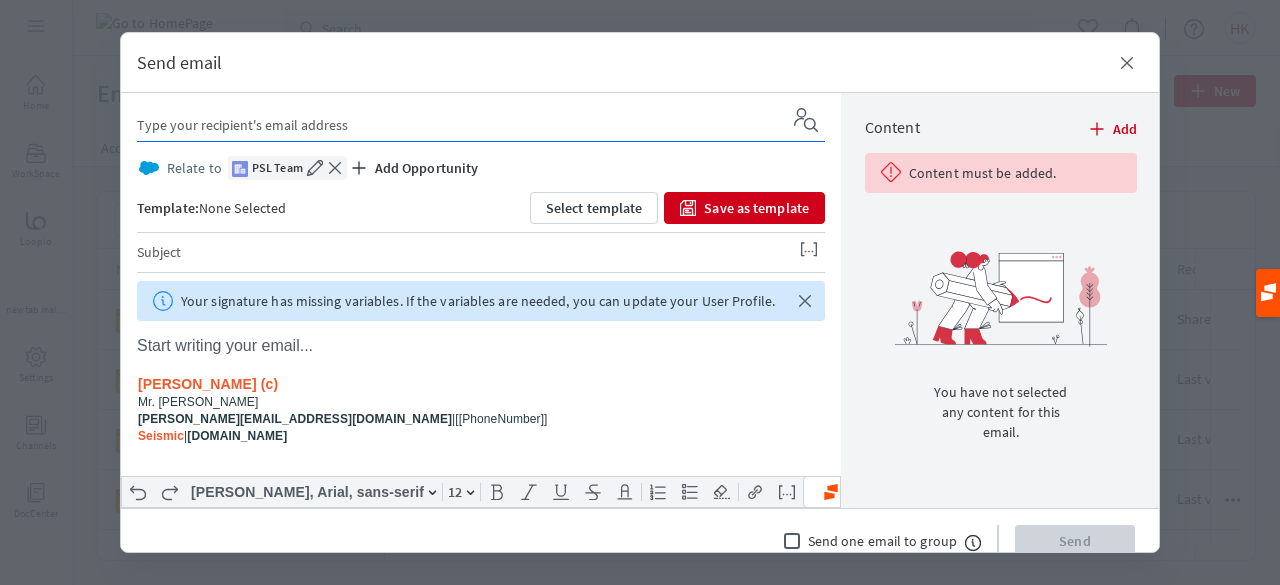 click at bounding box center (457, 125) 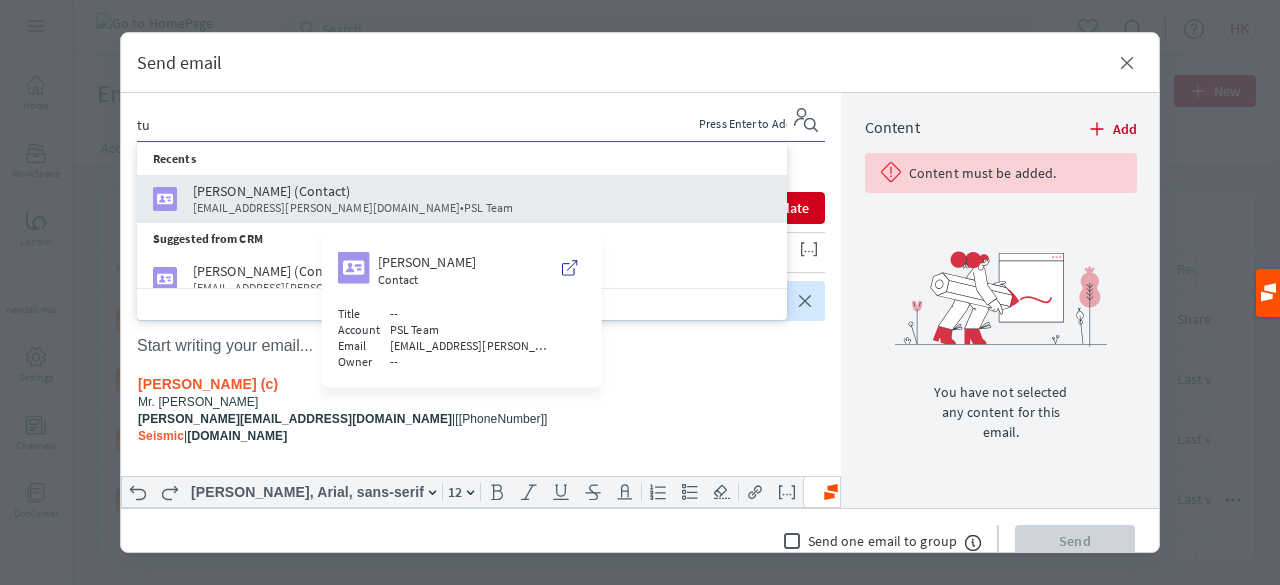 type on "tu" 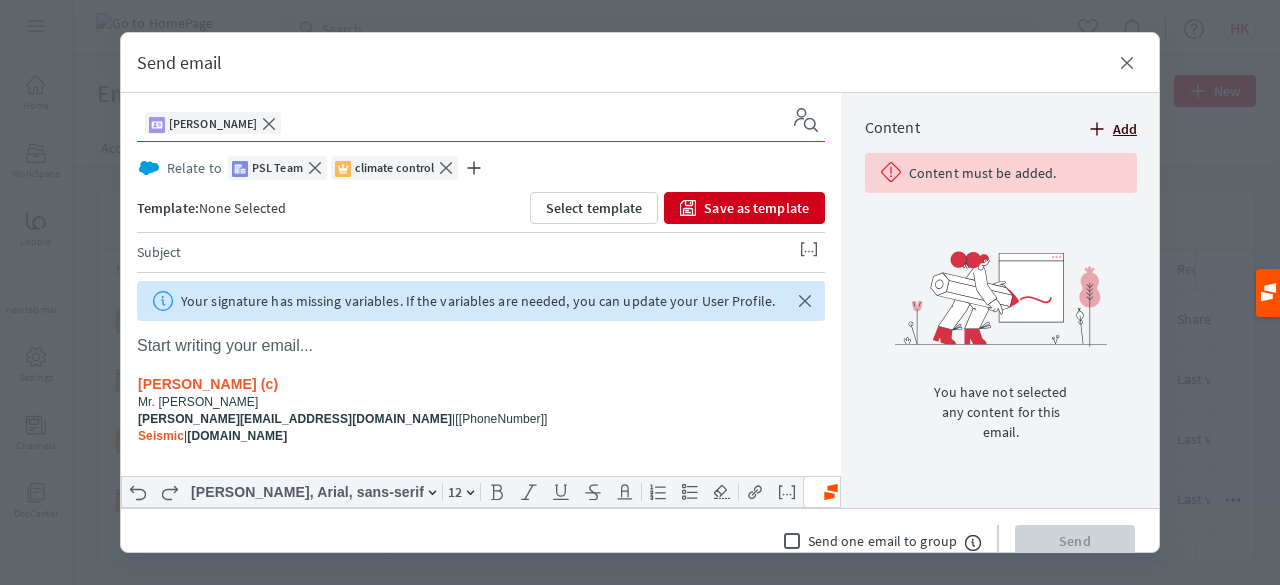 click on "Add" at bounding box center (1125, 129) 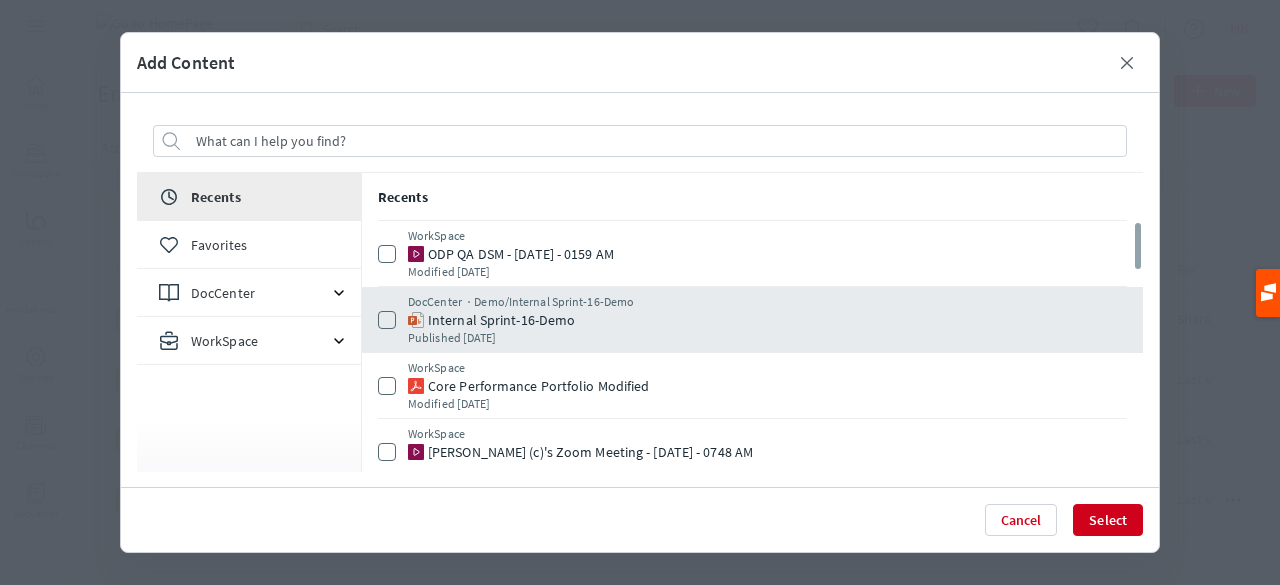 click on "DocCenter     ∙   Demo / Internal Sprint-16-Demo Internal Sprint-16-Demo Published [DATE]" at bounding box center (752, 320) 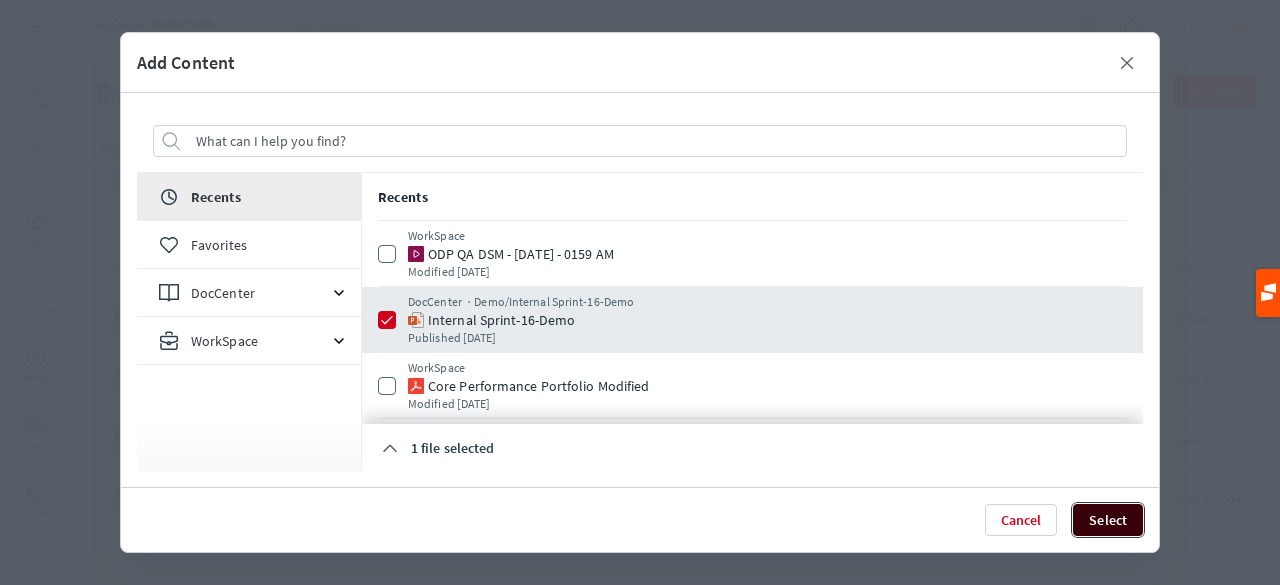 click on "Select" at bounding box center [1108, 520] 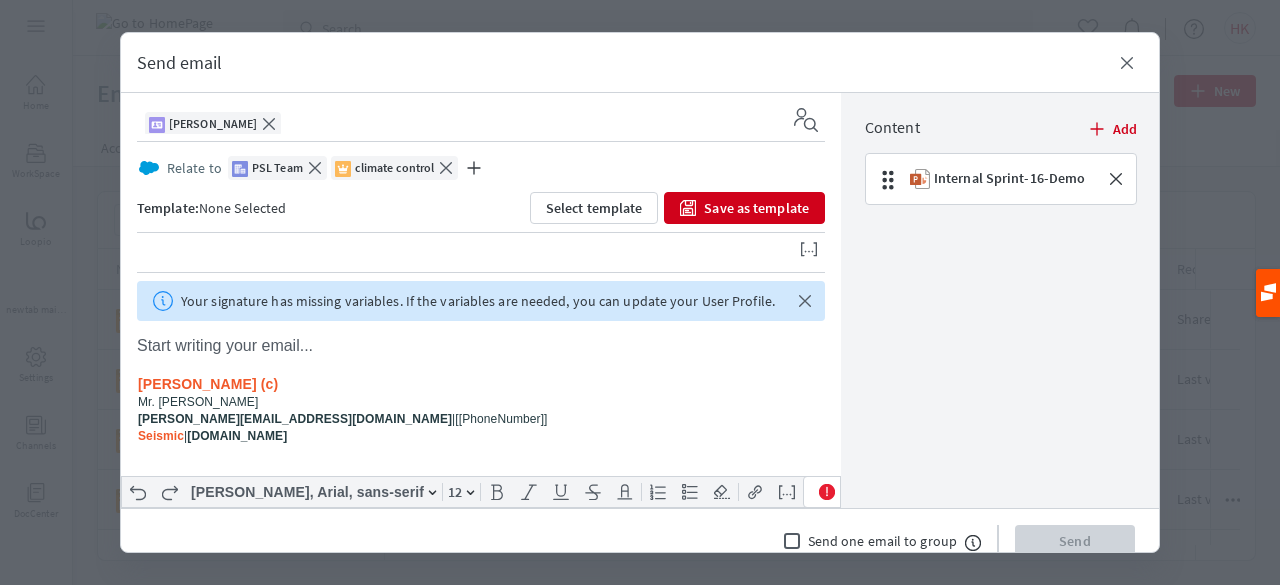 click at bounding box center [481, 252] 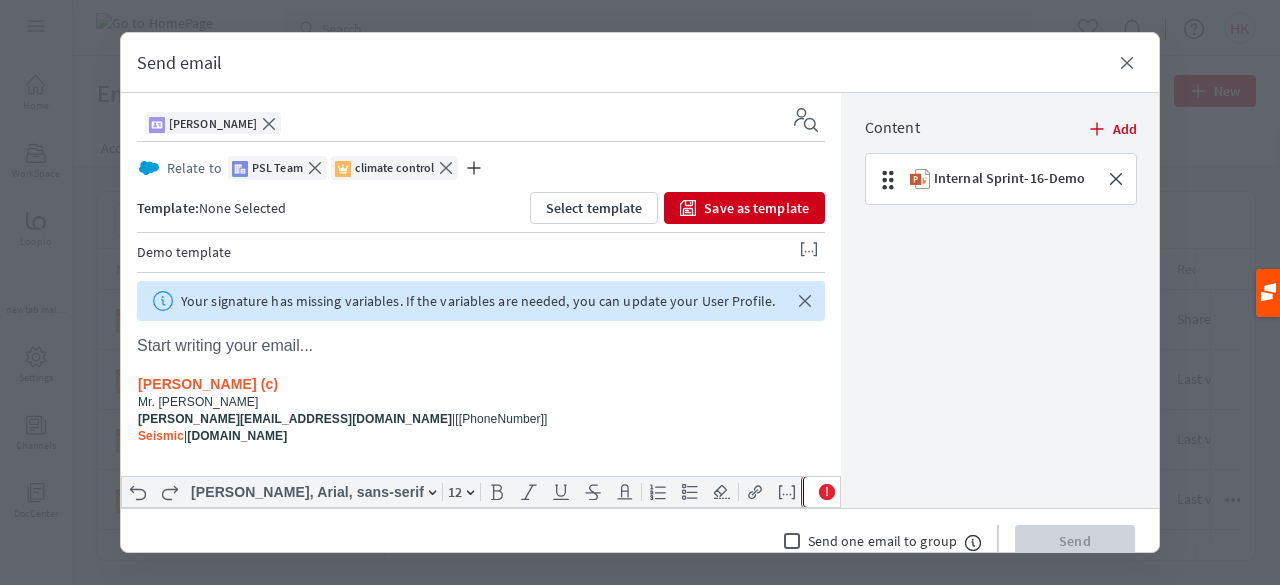 click on "LiveSend link" at bounding box center (872, 492) 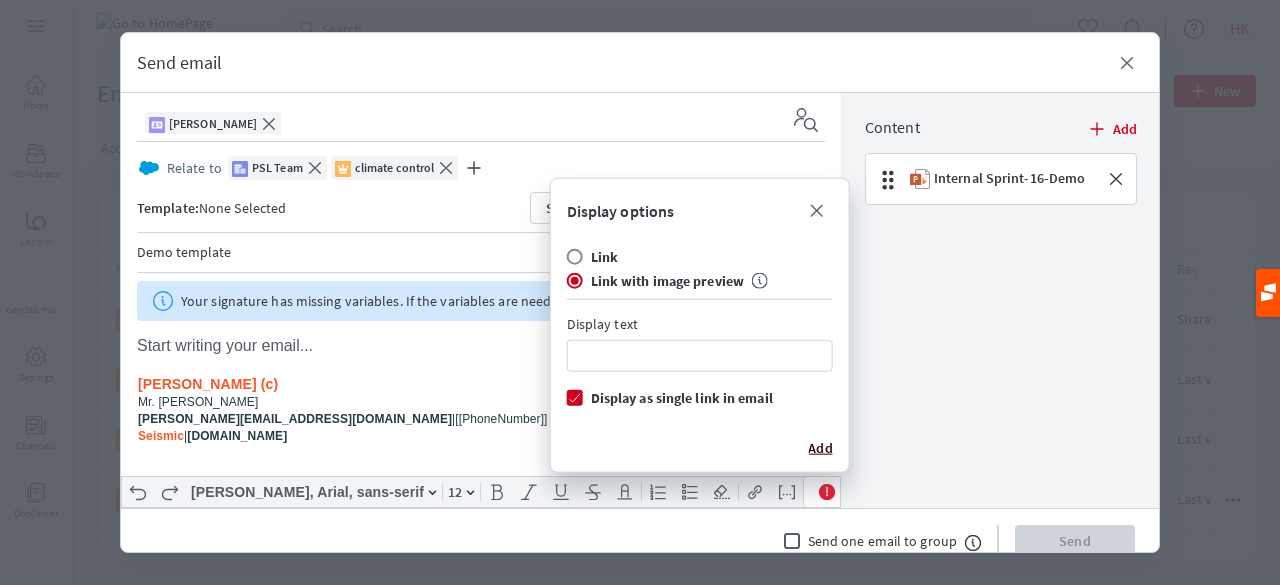 click on "Add" at bounding box center (820, 448) 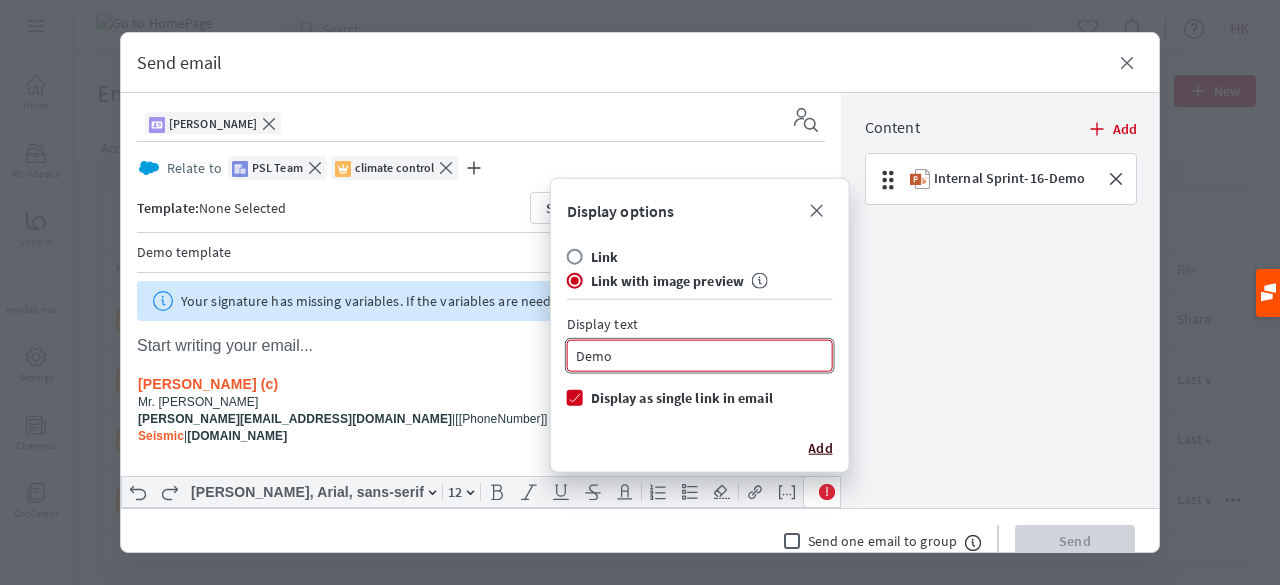type on "Demo" 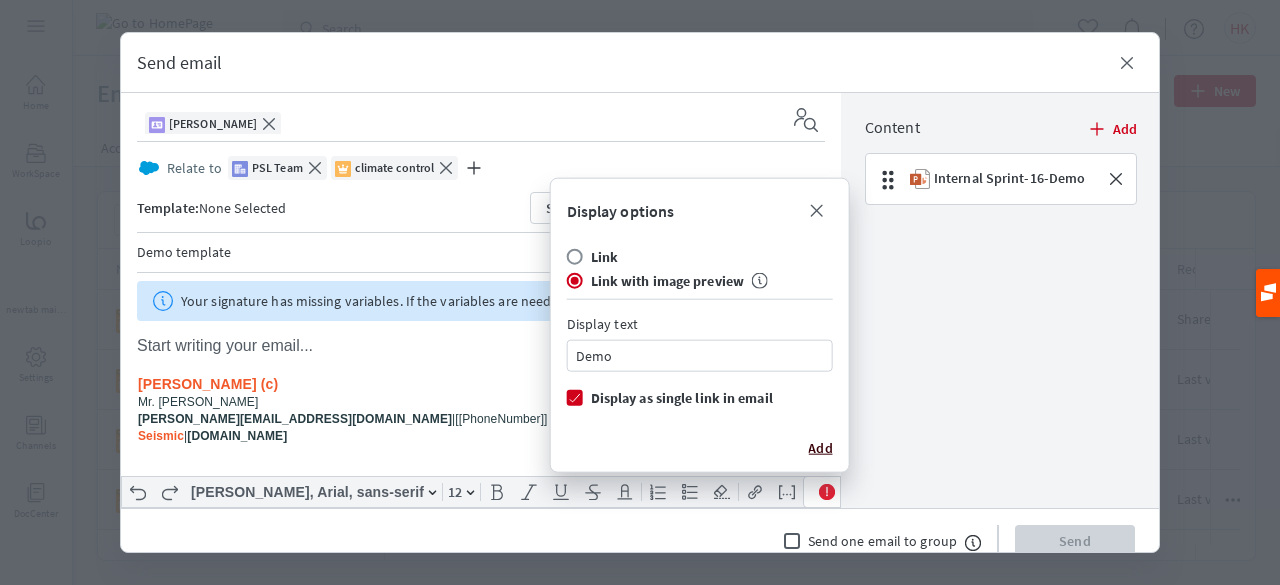 click on "Add" at bounding box center [820, 448] 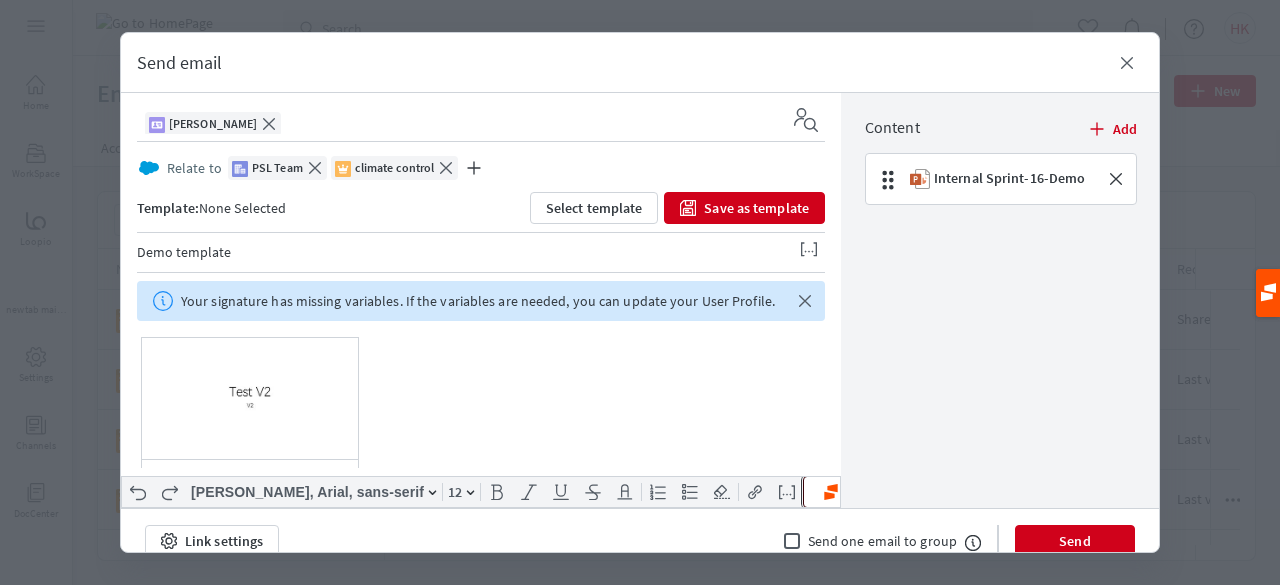 click on "LiveSend link" at bounding box center [876, 492] 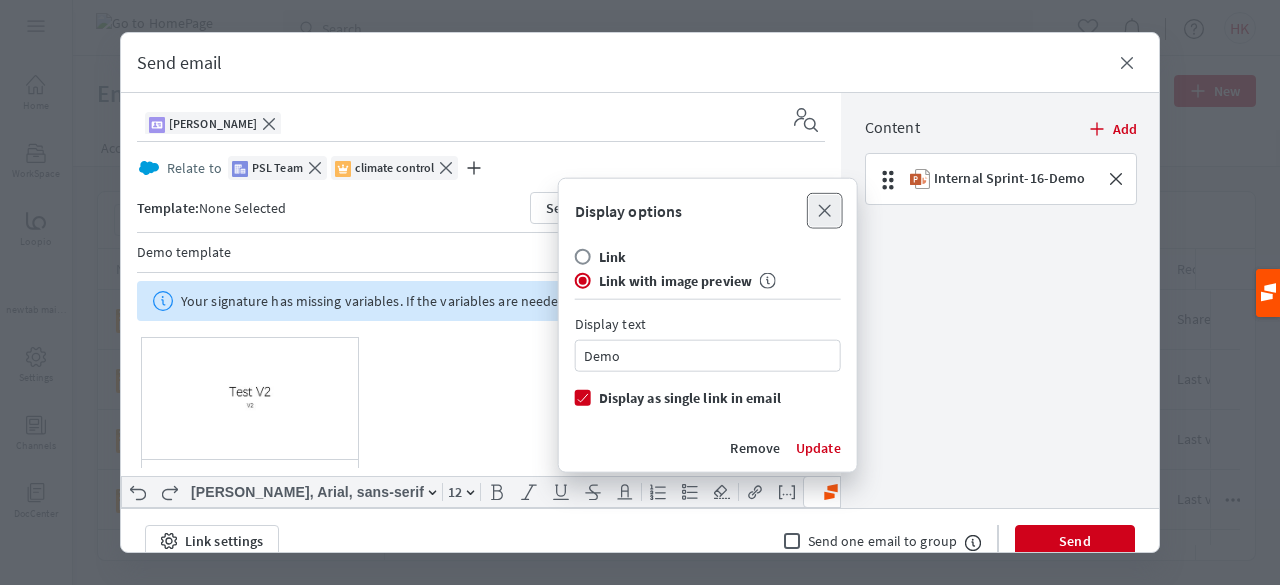 click on "Dismiss" at bounding box center [825, 211] 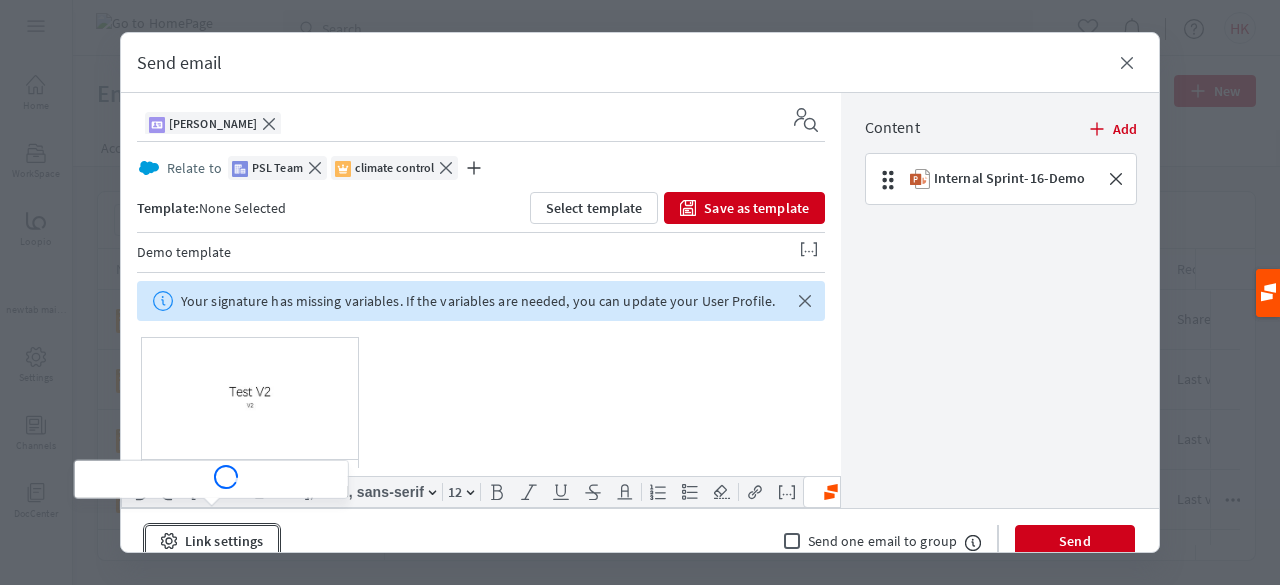 click on "Link settings" at bounding box center (212, 541) 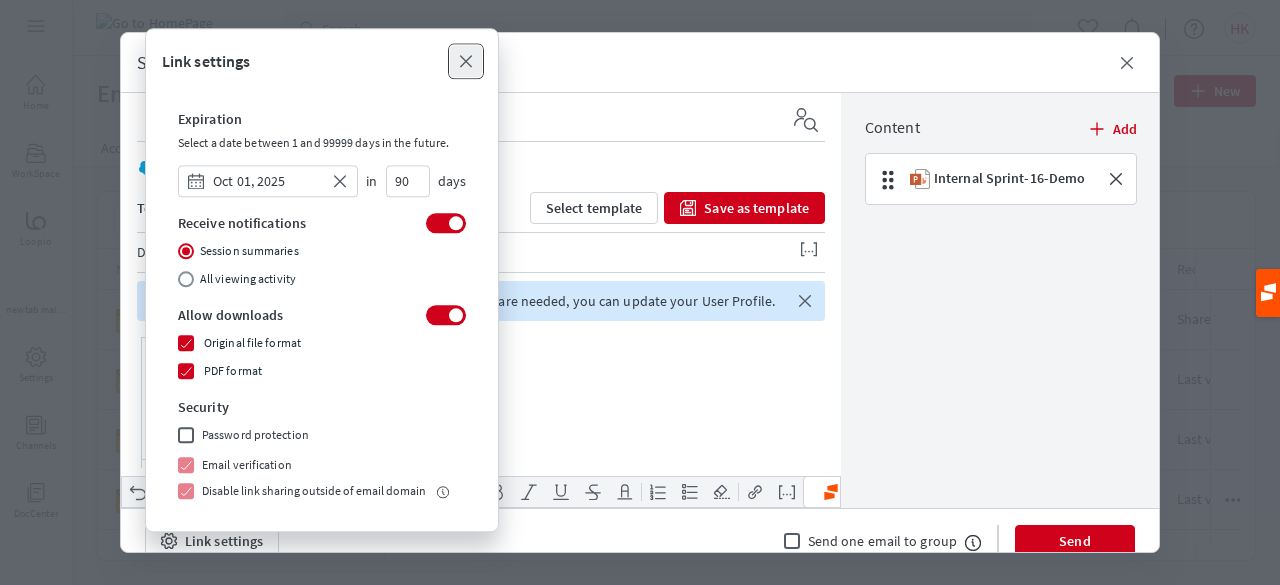 click on "Dismiss" at bounding box center (466, 61) 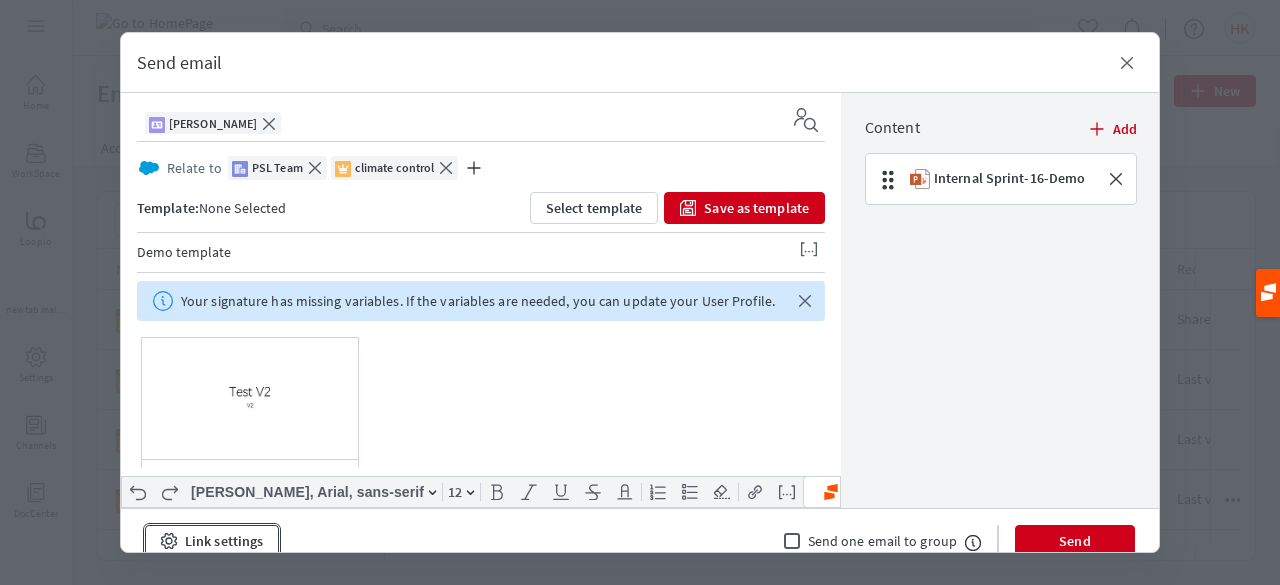 scroll, scrollTop: 4, scrollLeft: 0, axis: vertical 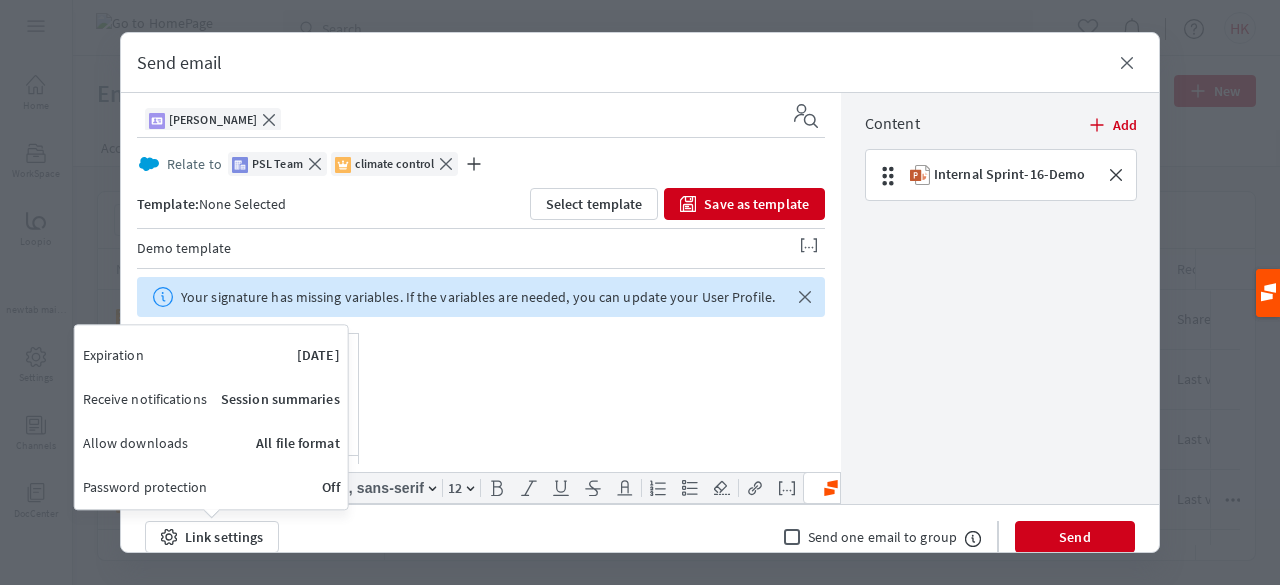click on "Demo" at bounding box center [481, 448] 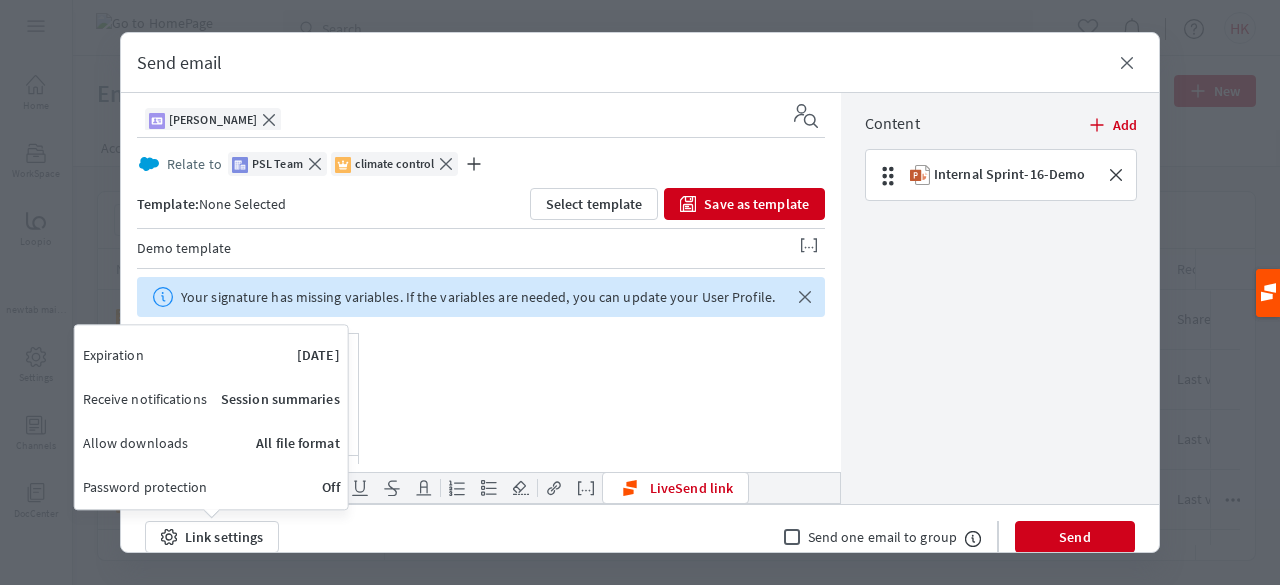click on "Internal Sprint-16-Demo Close" at bounding box center [1001, 314] 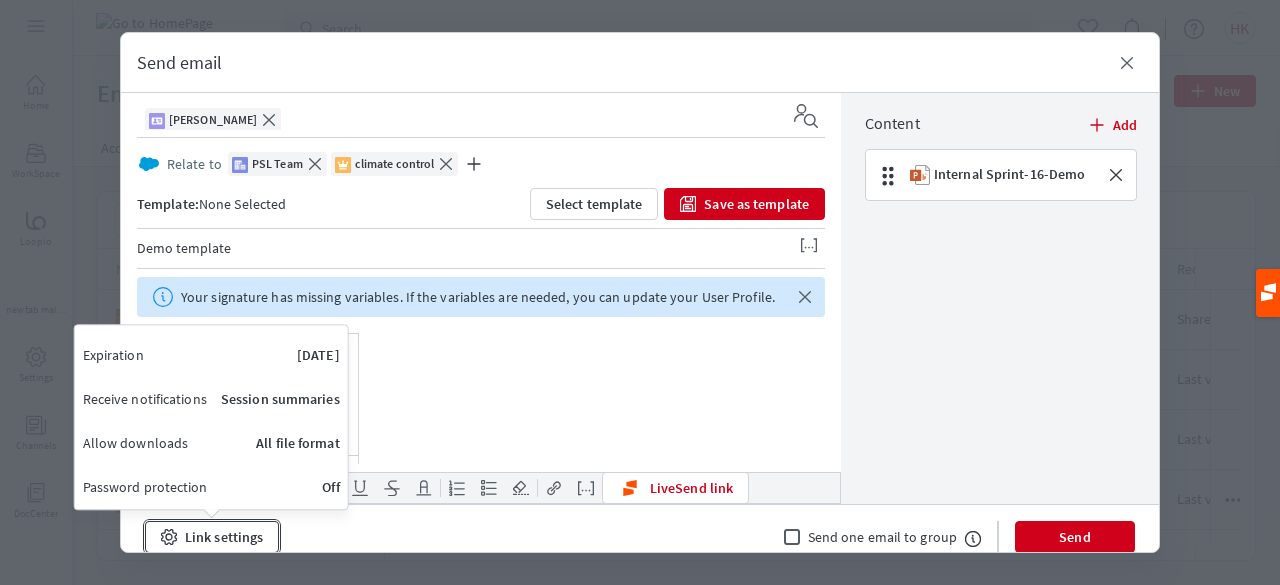 click on "Link settings" at bounding box center (212, 537) 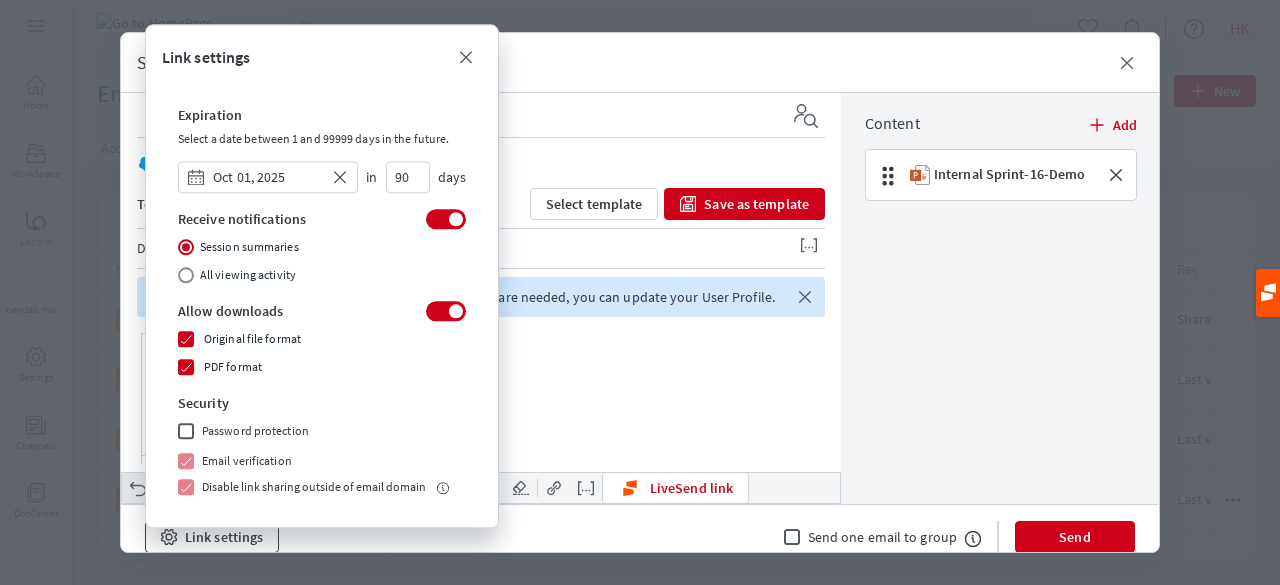 click on "Link settings Link settings Dismiss Expiration Select a date between 1 and 99999 days in the future. Open date picker [DATE] Clear value [DATE] Receive notifications Session summaries All viewing activity Allow downloads Original file format PDF format Security Password protection Email verification Disable link sharing outside of email domain" at bounding box center (212, 537) 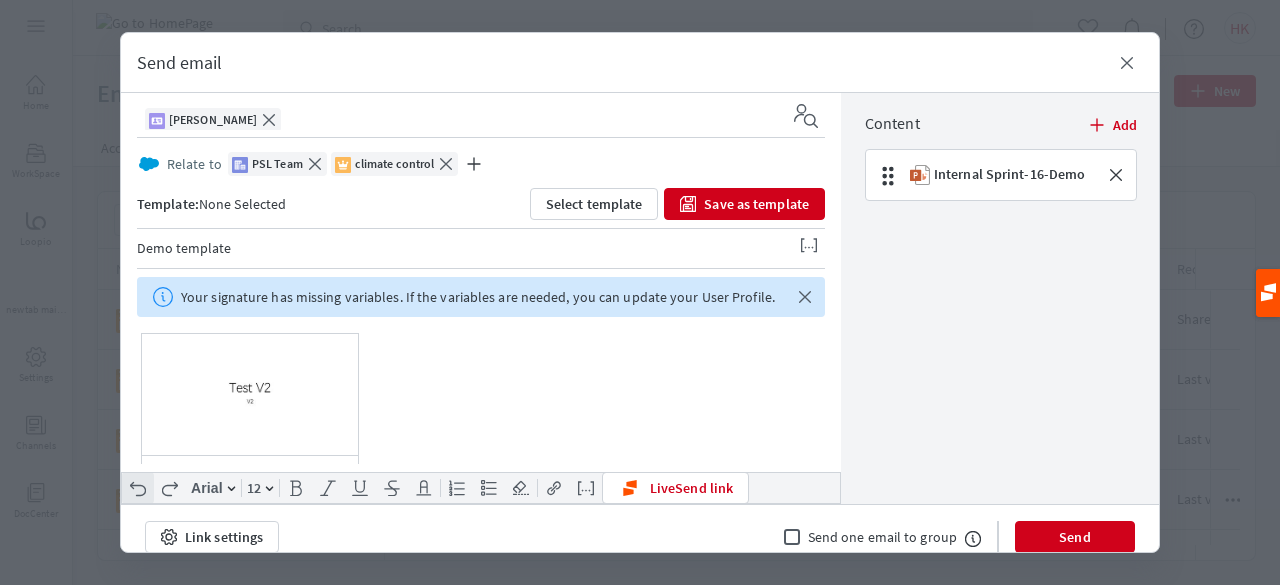 click on "Link settings Send one email to group Send" at bounding box center (640, 537) 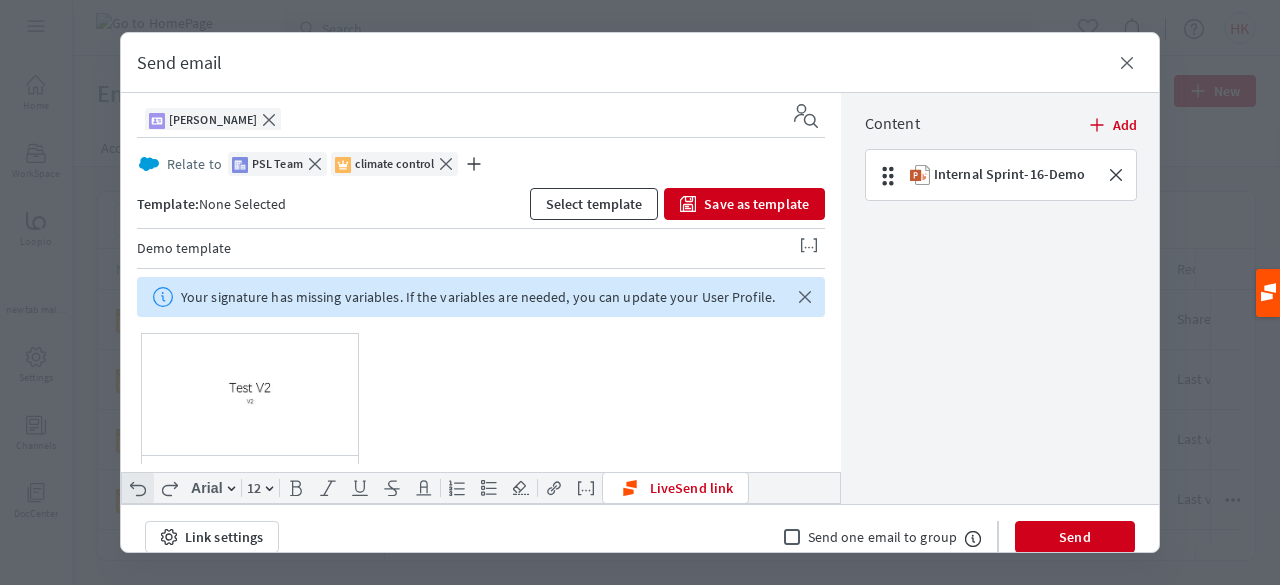 click on "Select template" at bounding box center (594, 204) 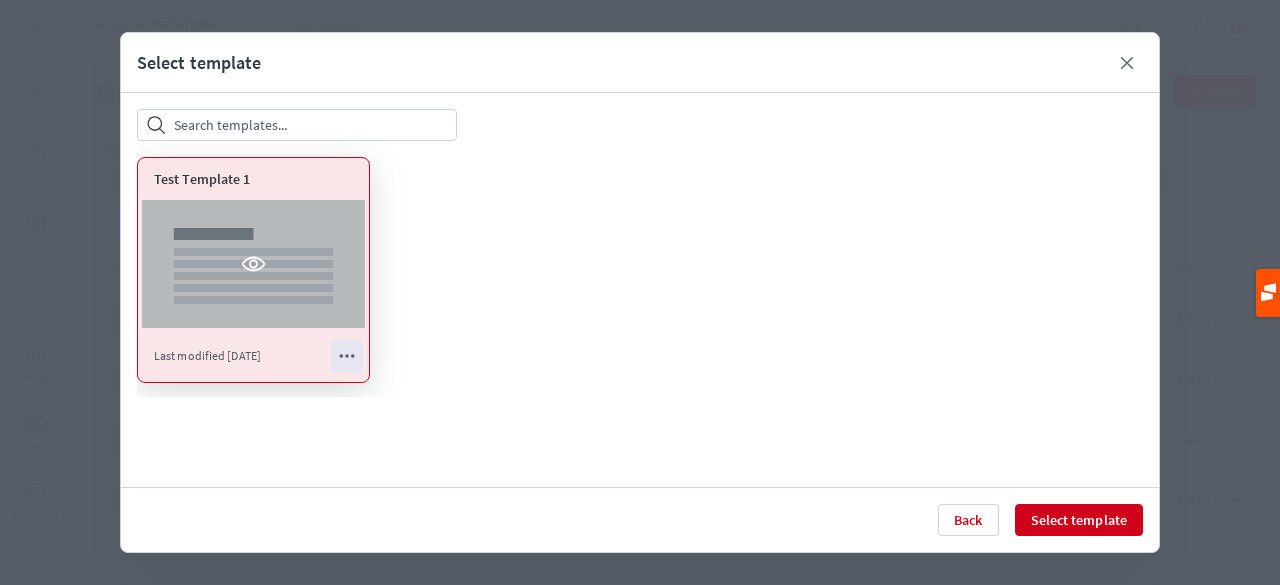 click on "Test Template 1 Last modified [DATE]" at bounding box center [253, 270] 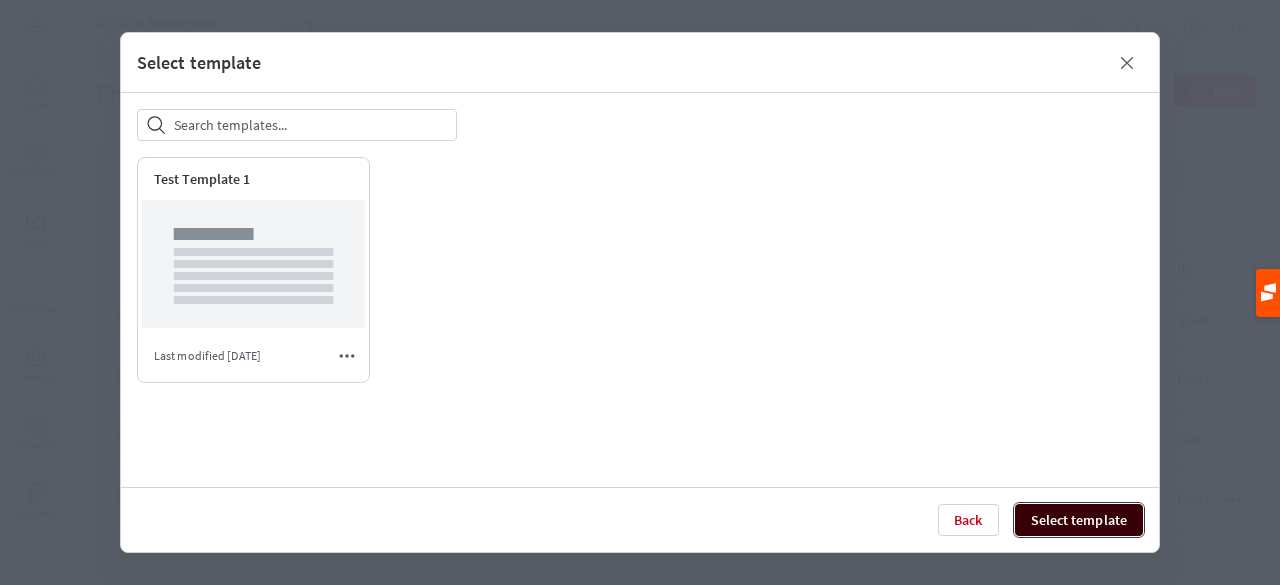 click on "Select template" at bounding box center (1079, 520) 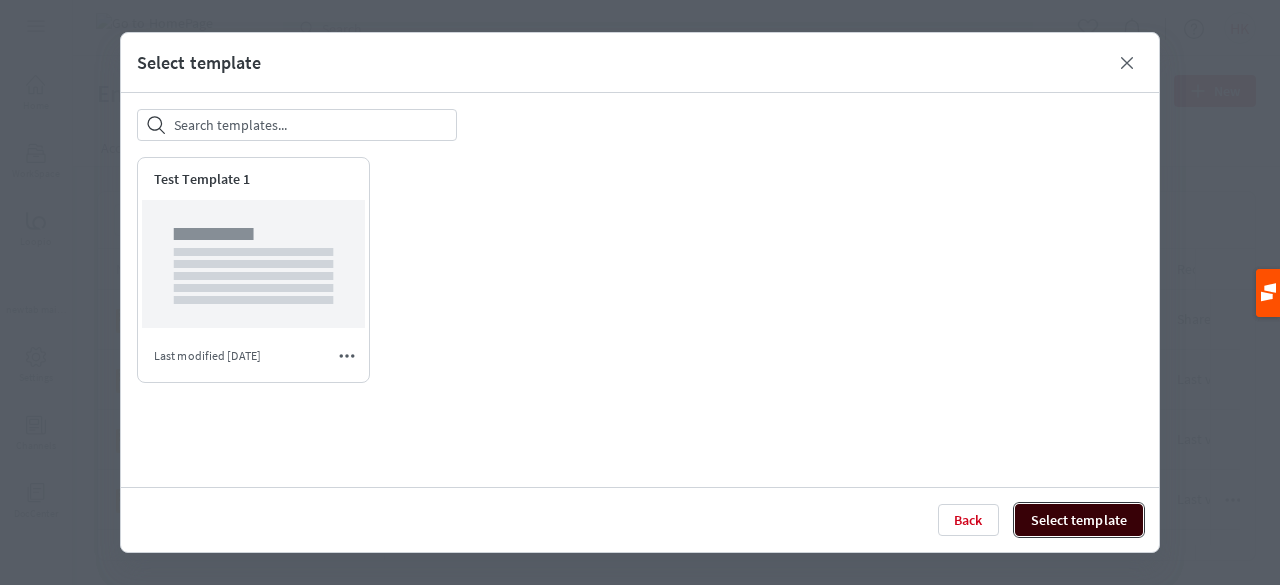 click on "Select template" at bounding box center (1079, 520) 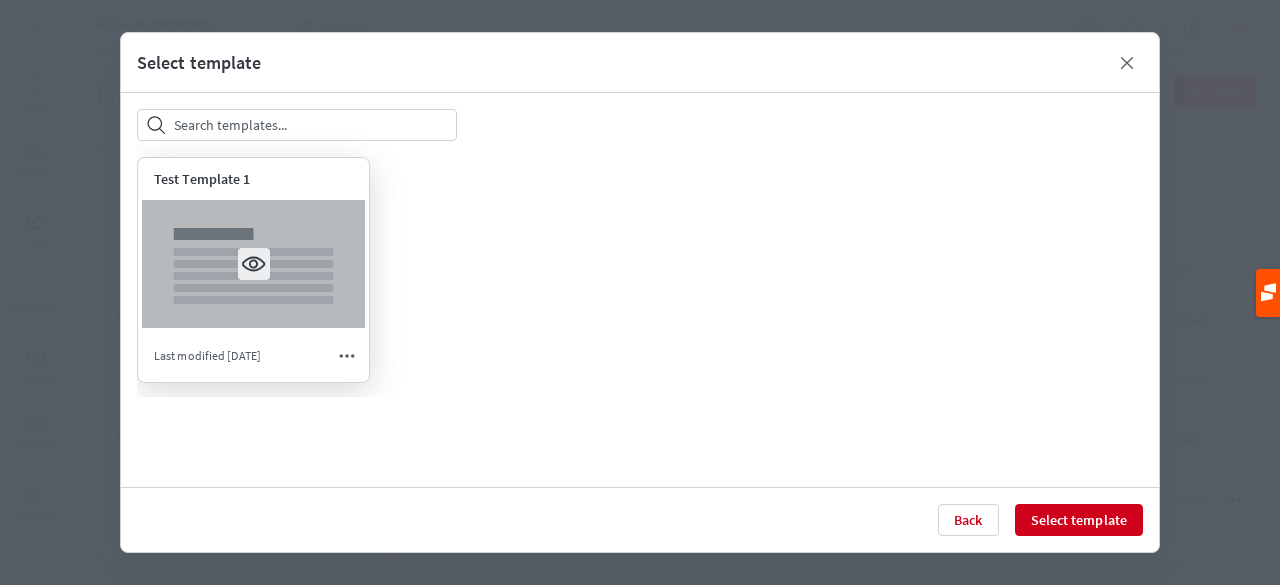 click at bounding box center [253, 264] 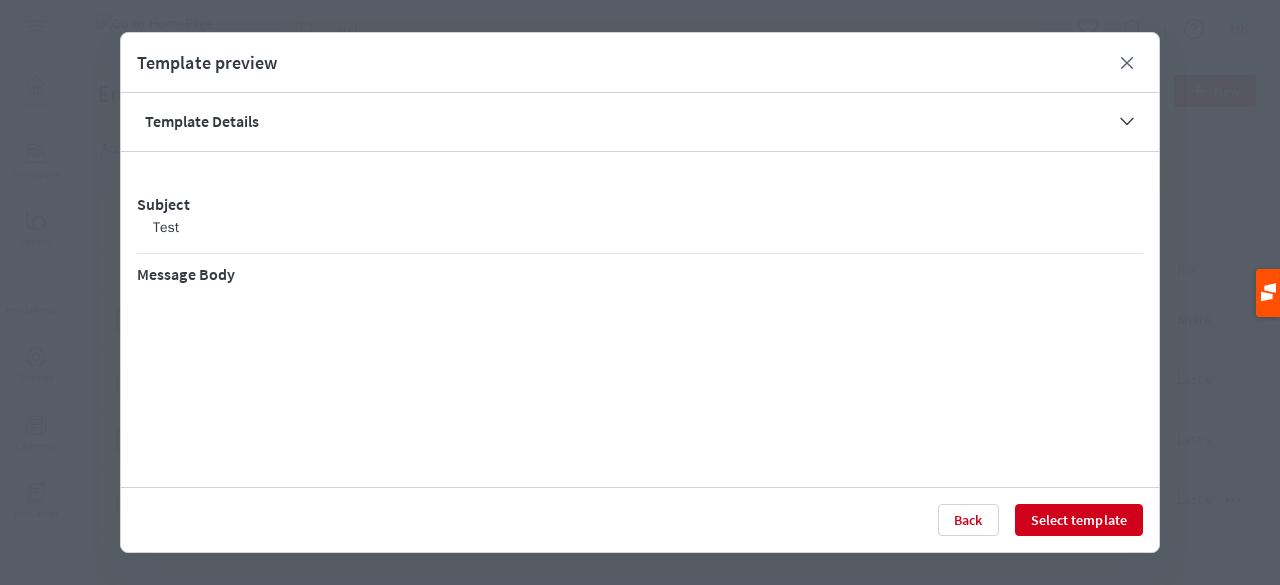 scroll, scrollTop: 0, scrollLeft: 0, axis: both 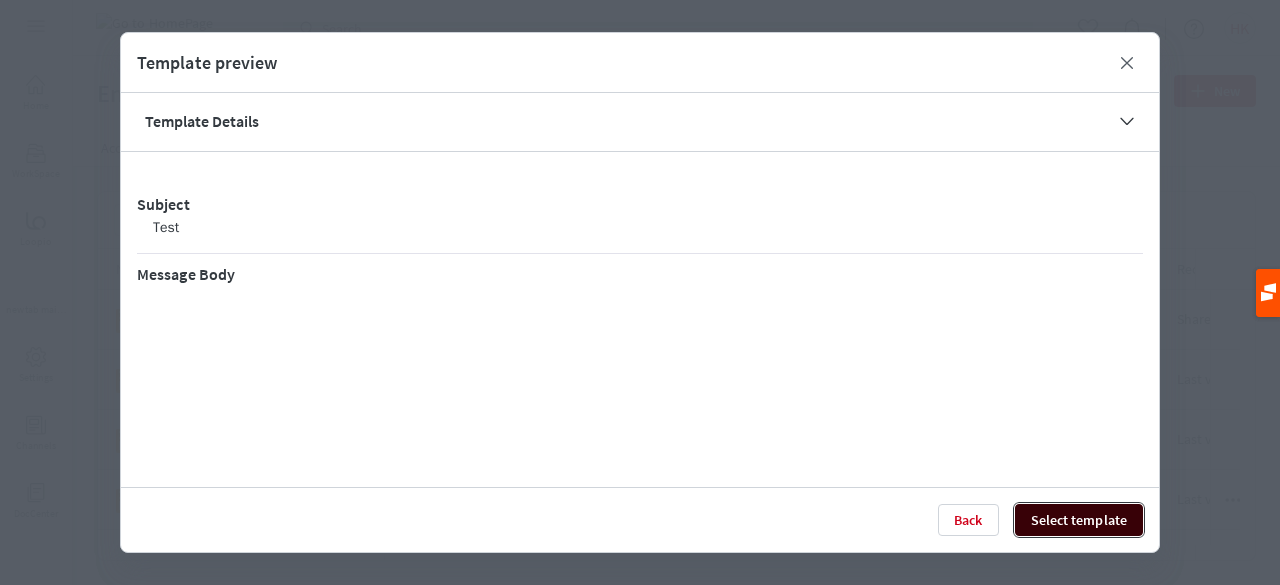 click on "Select template" at bounding box center (1079, 520) 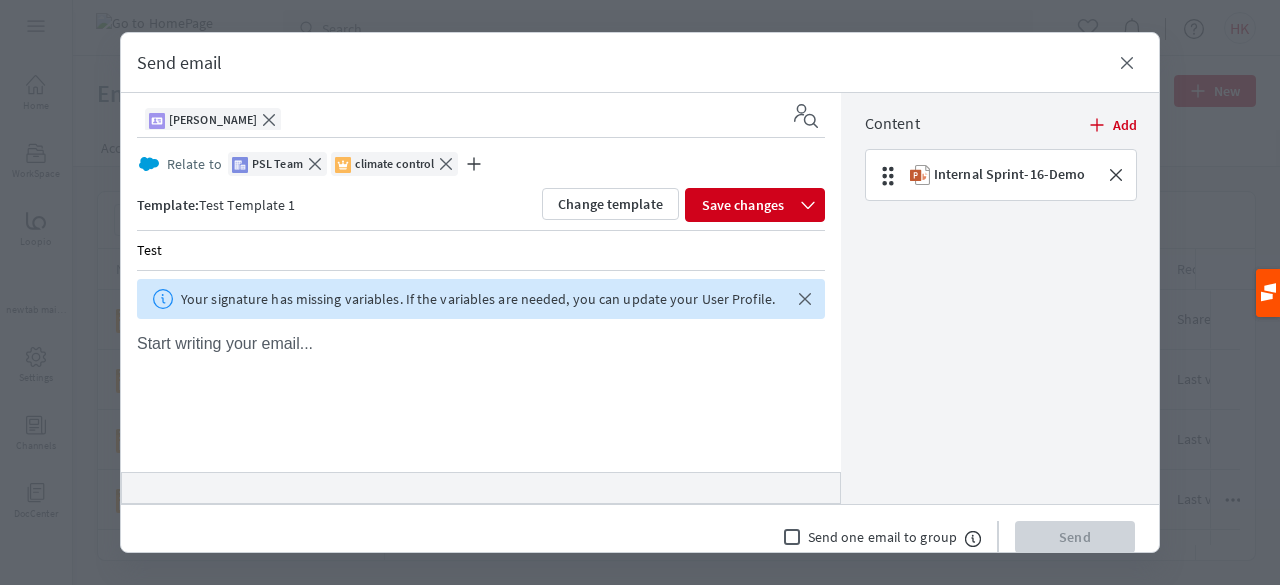 scroll, scrollTop: 0, scrollLeft: 0, axis: both 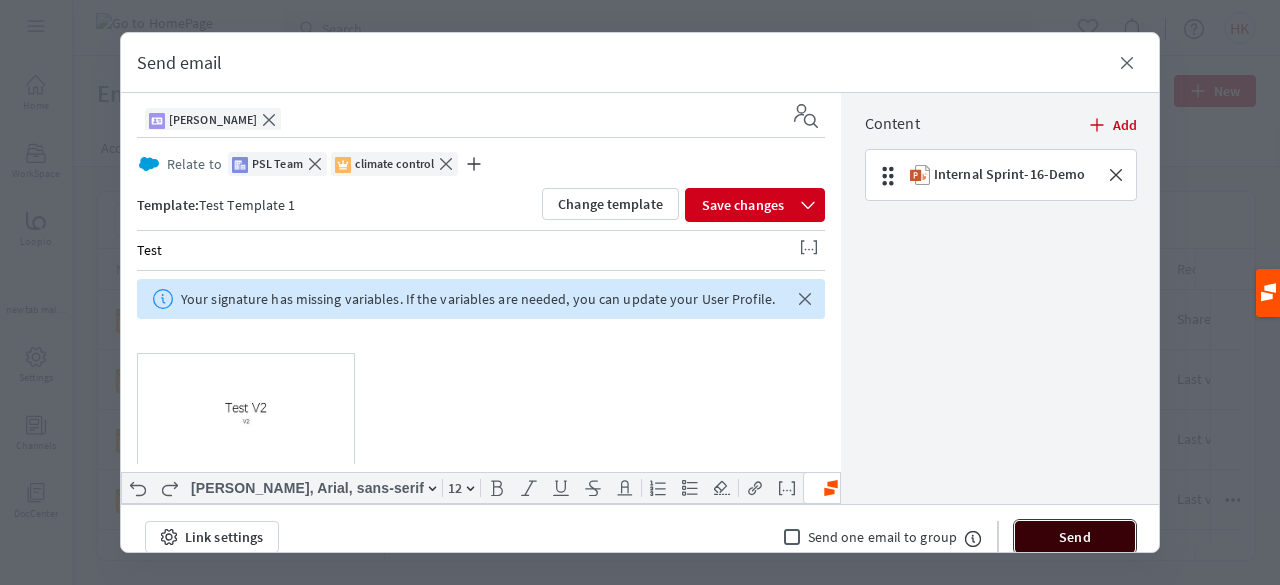 click on "Send" at bounding box center (1075, 537) 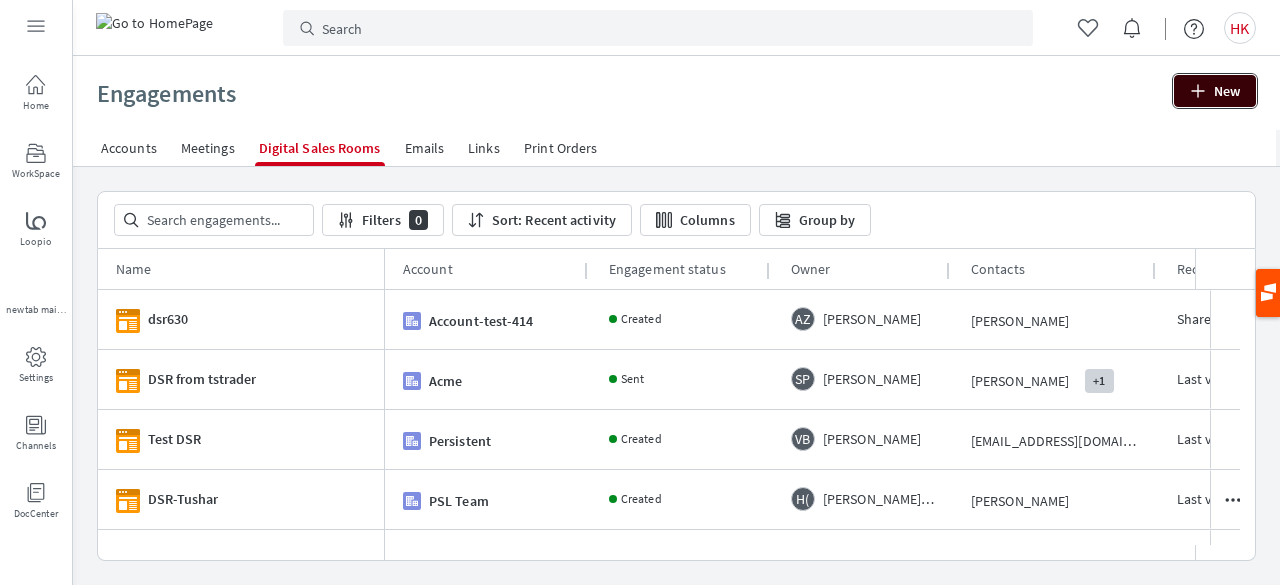 type 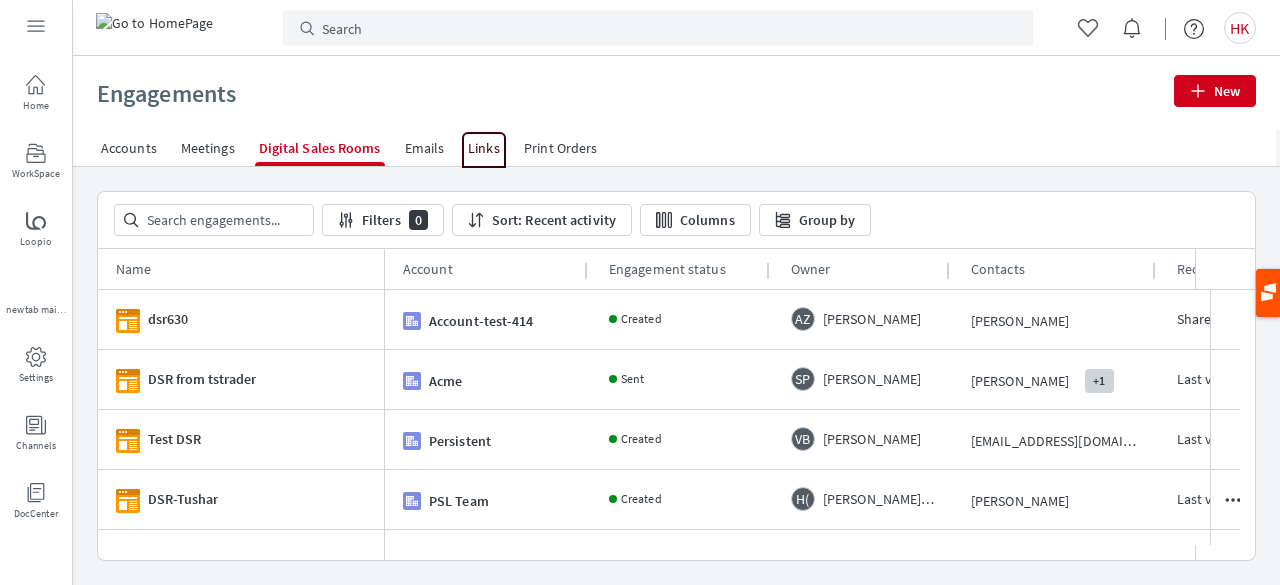 click on "Links" at bounding box center (484, 148) 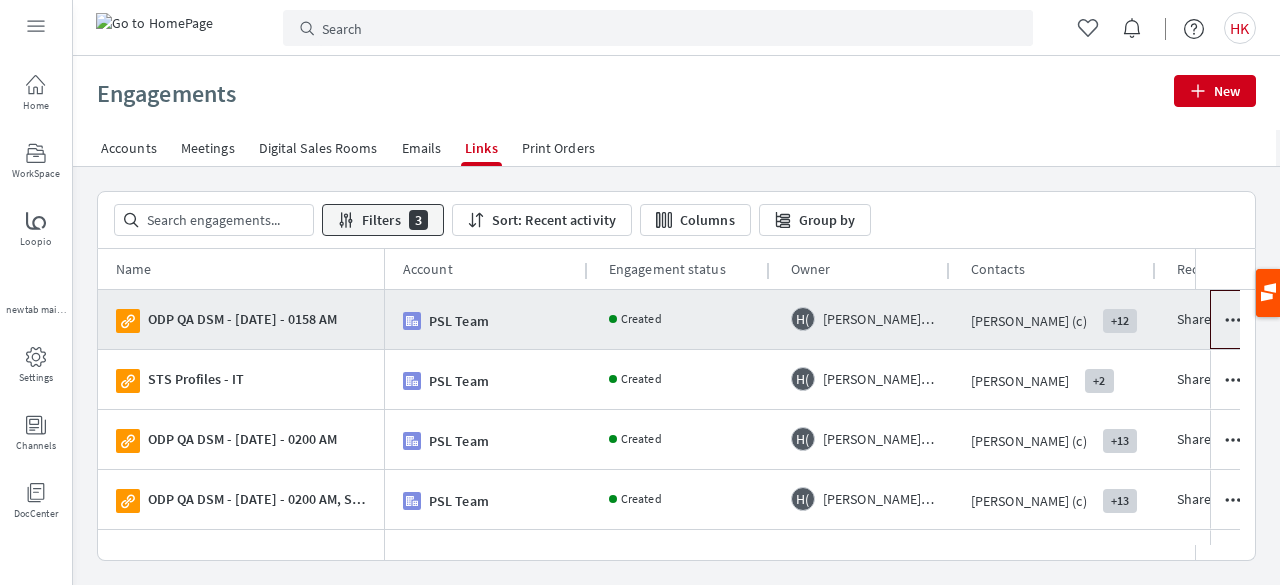 click on "More actions" at bounding box center [1232, 319] 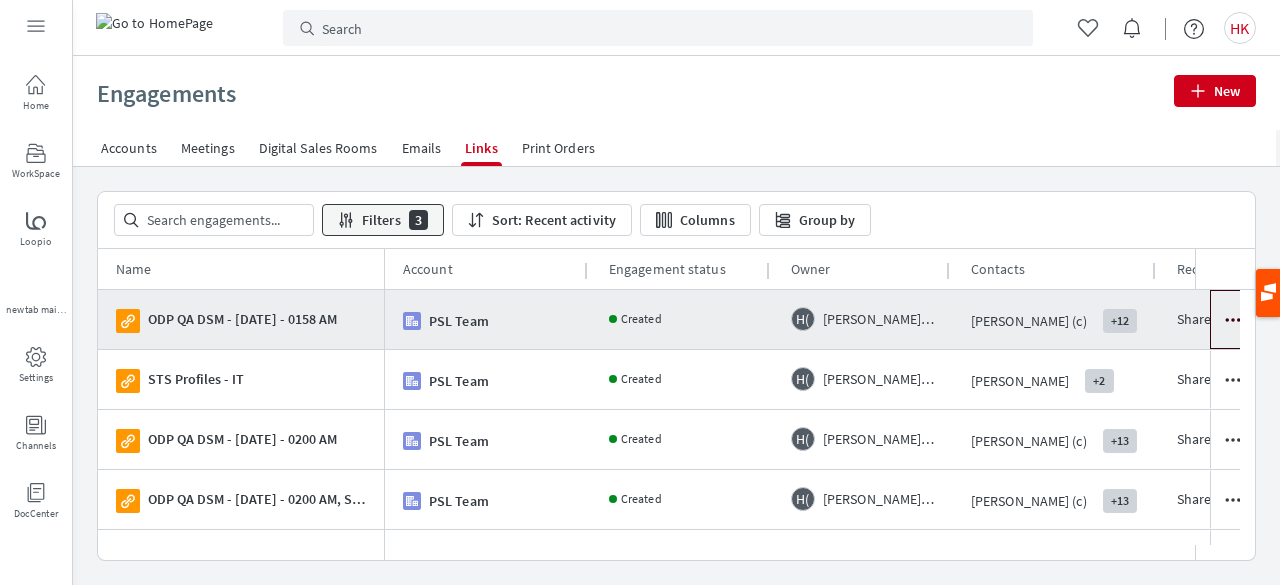 click 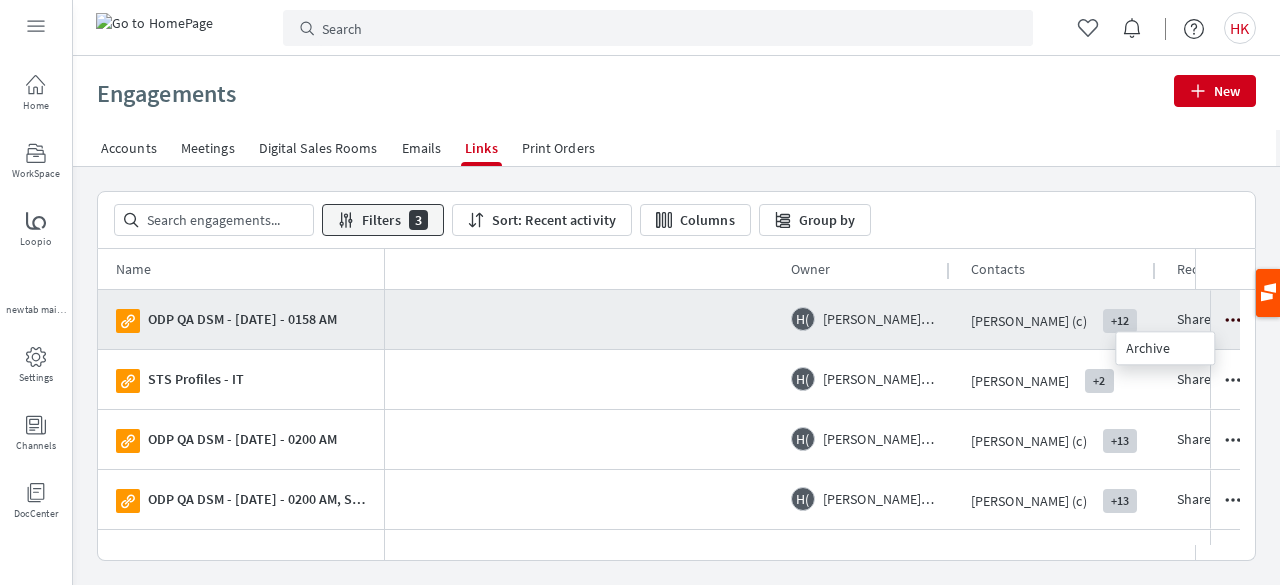 scroll, scrollTop: 0, scrollLeft: 709, axis: horizontal 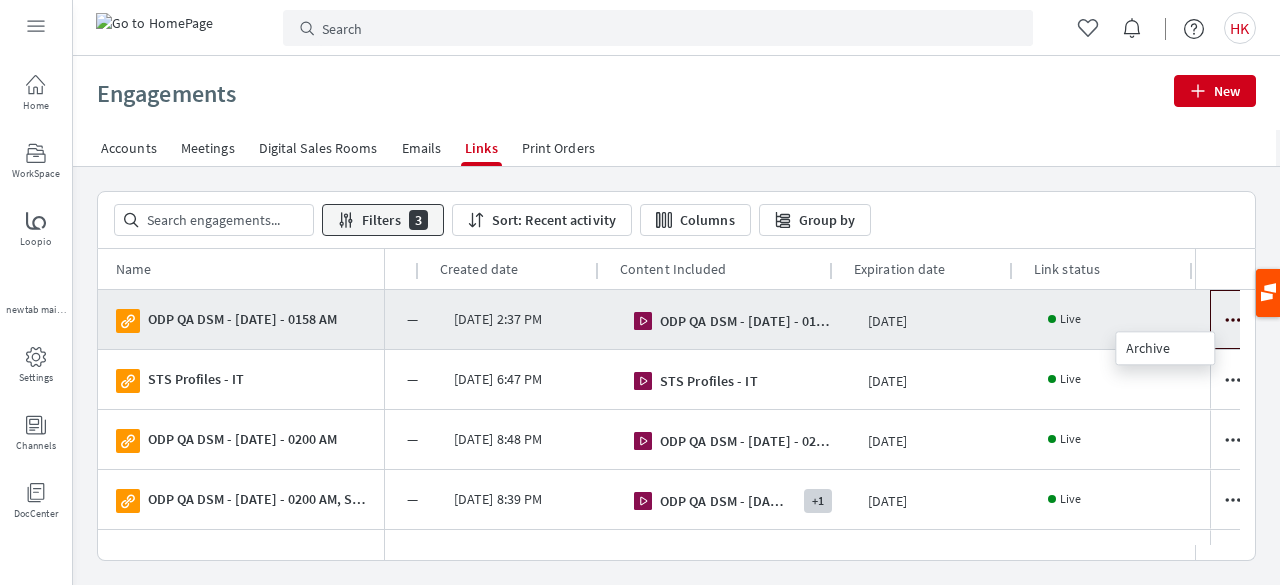 click 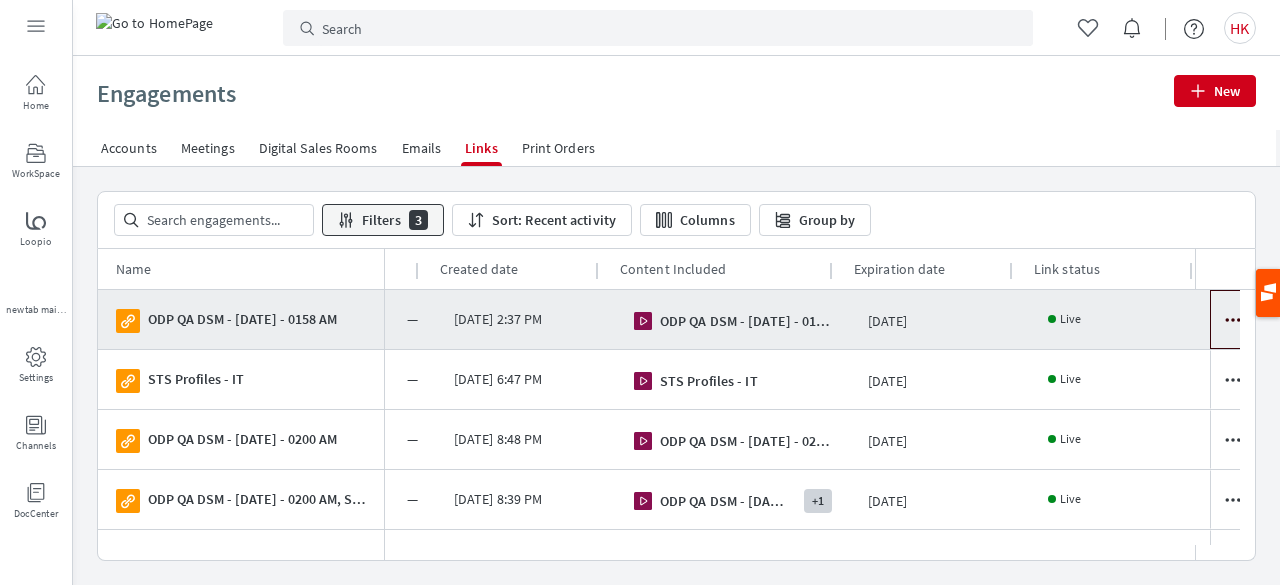 click 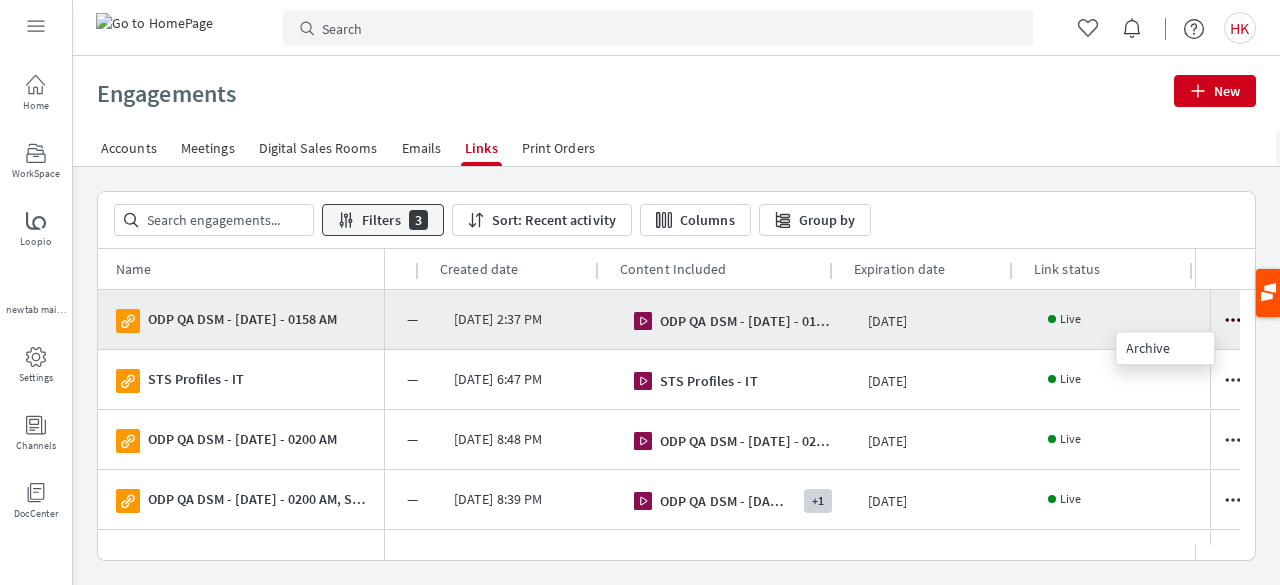 scroll, scrollTop: 0, scrollLeft: 398, axis: horizontal 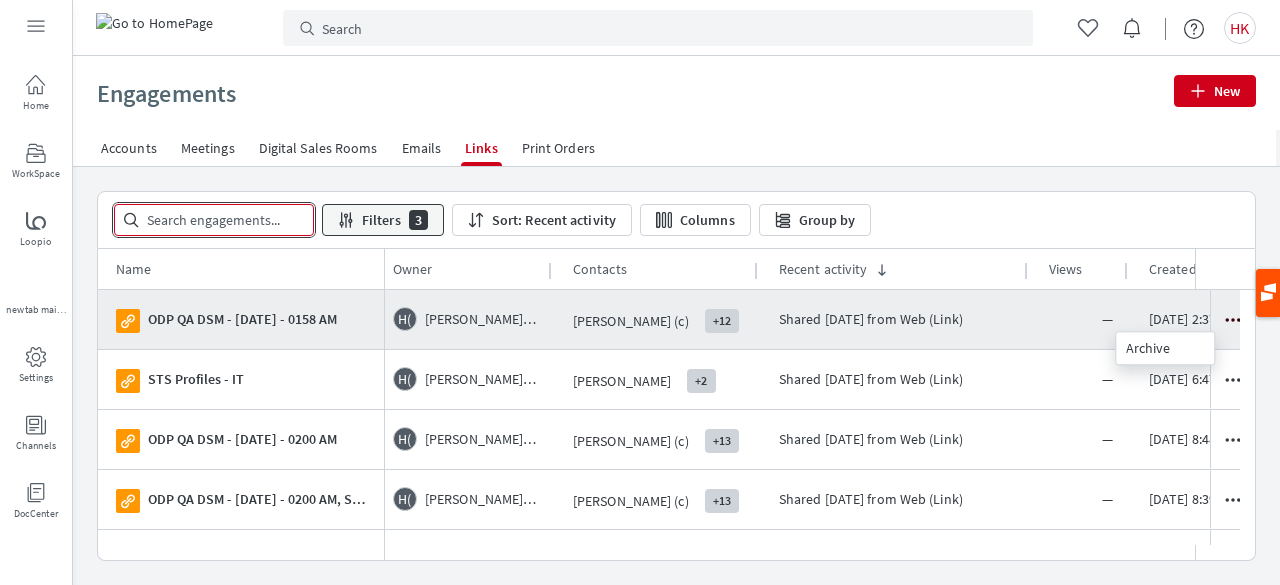 click on "Quick Search" at bounding box center [226, 220] 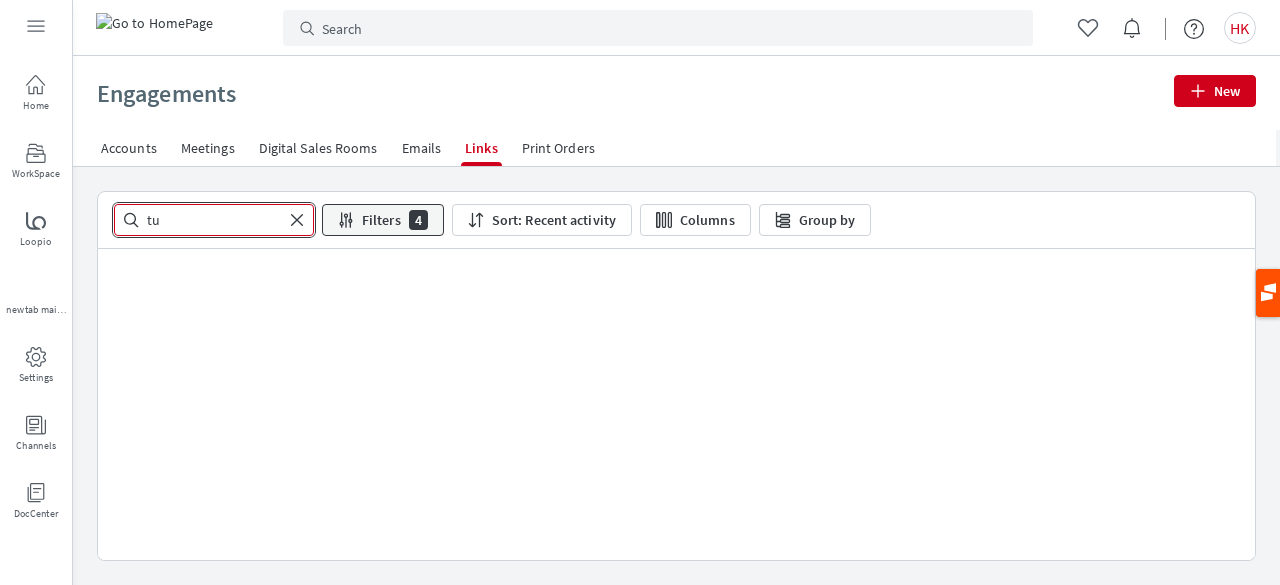 type on "t" 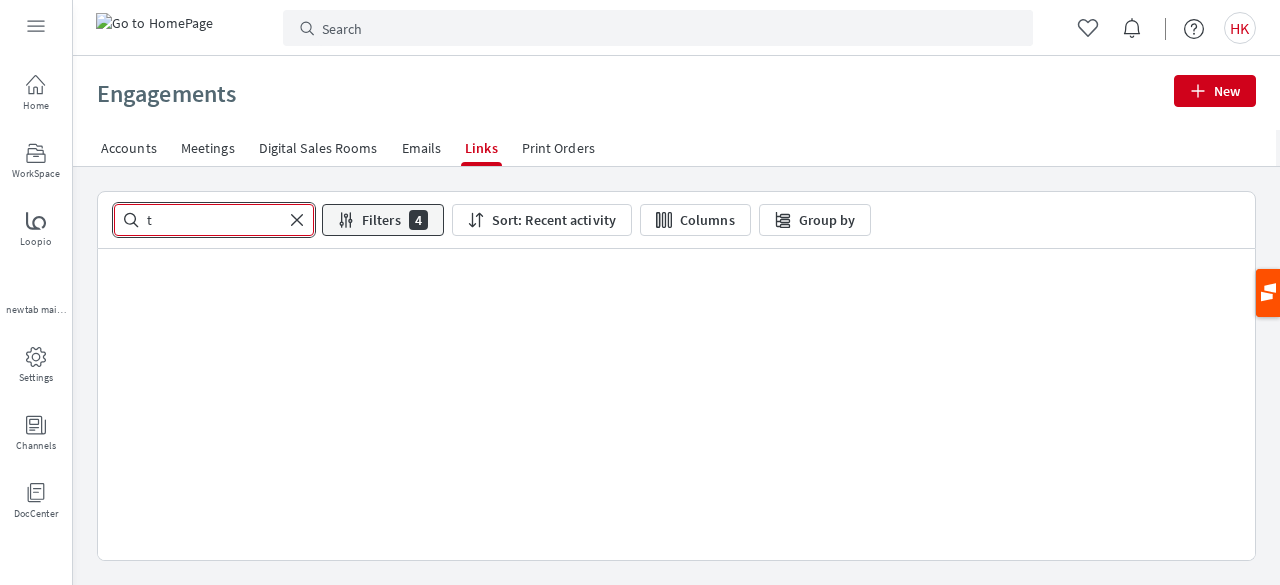 type 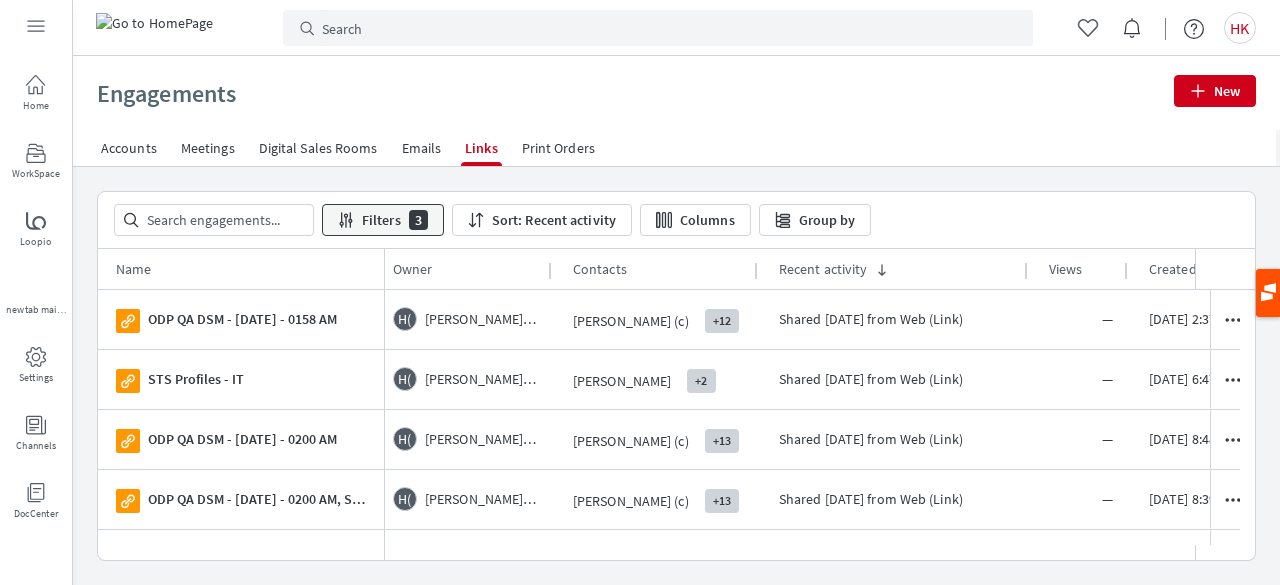 click on "Created date" at bounding box center (1188, 269) 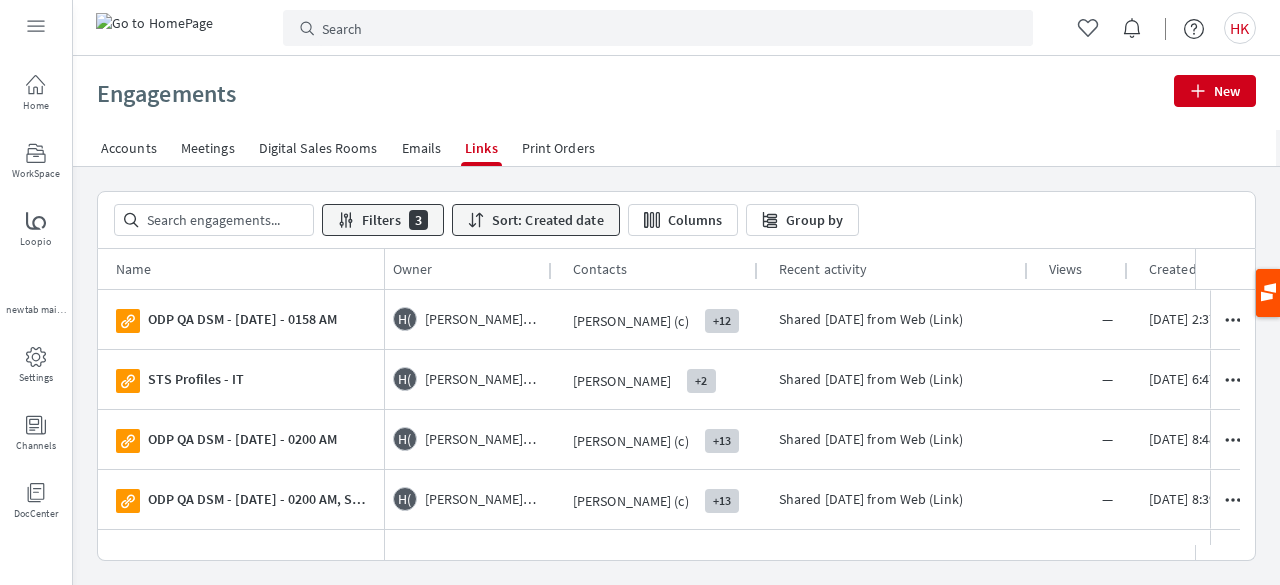 click on "Created date" at bounding box center (1188, 269) 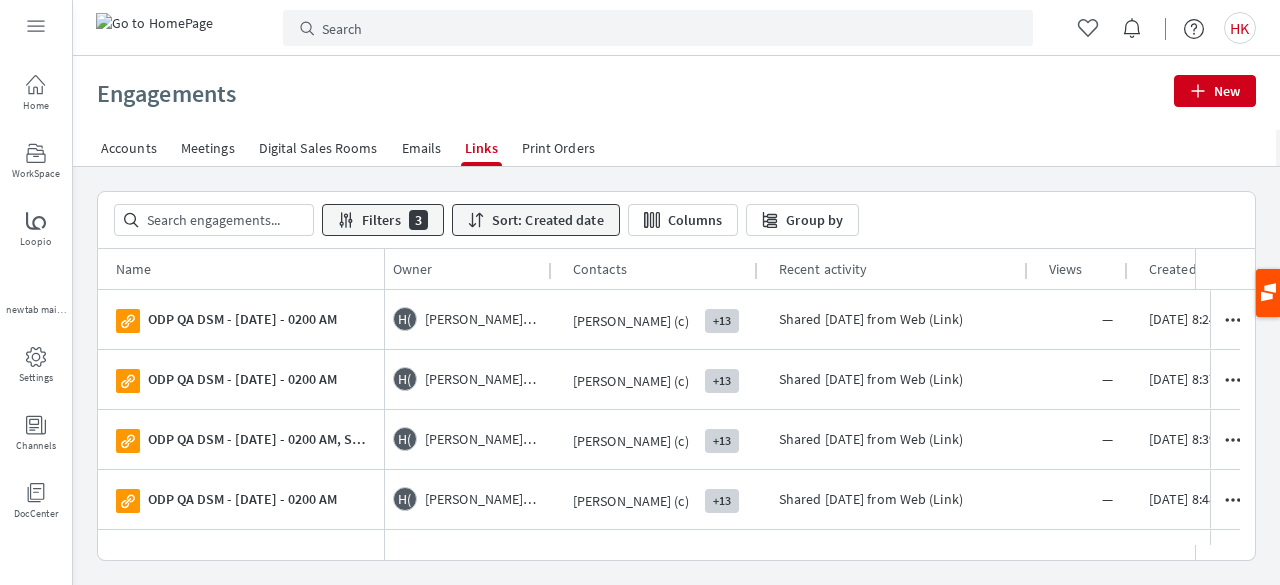 scroll, scrollTop: 103, scrollLeft: 0, axis: vertical 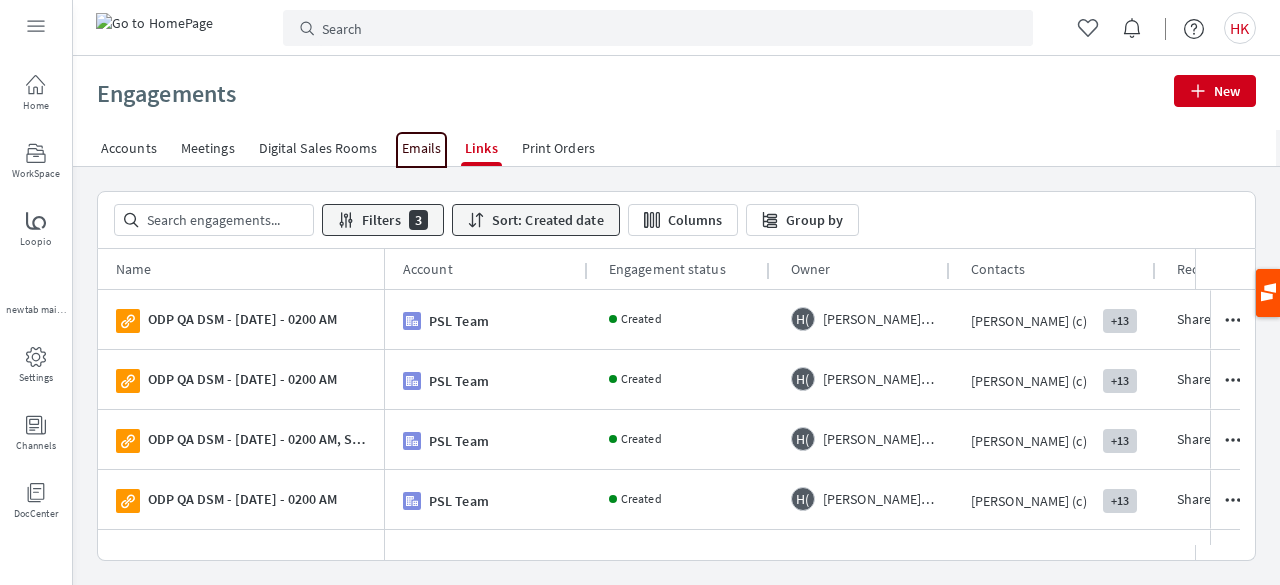 click on "Emails" at bounding box center (422, 148) 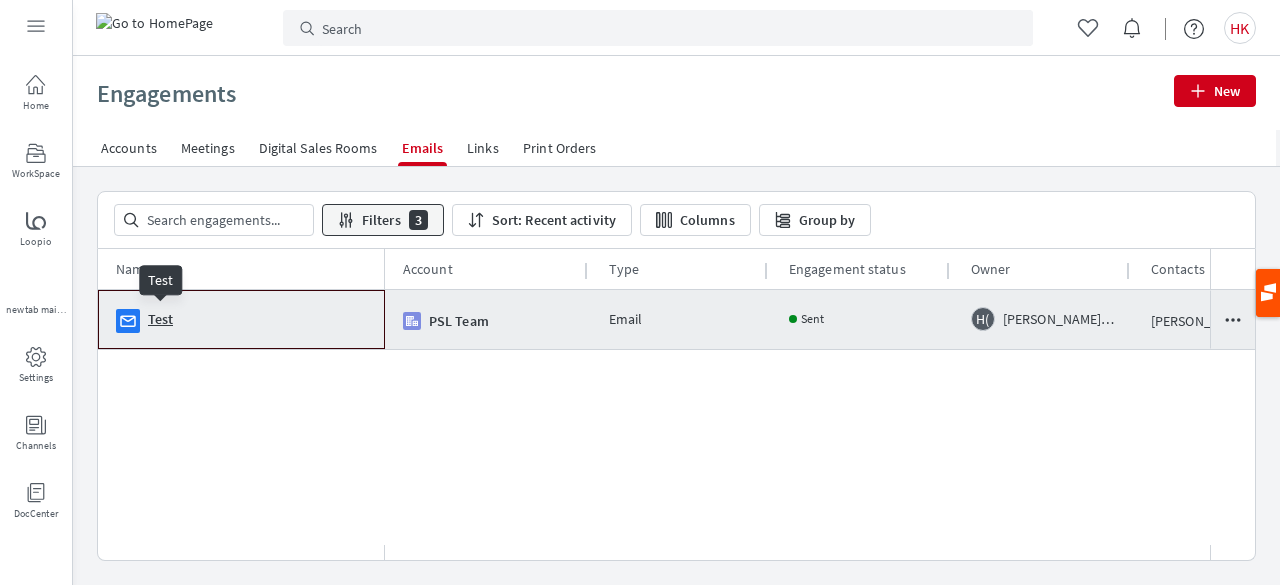 click on "Test" at bounding box center [160, 319] 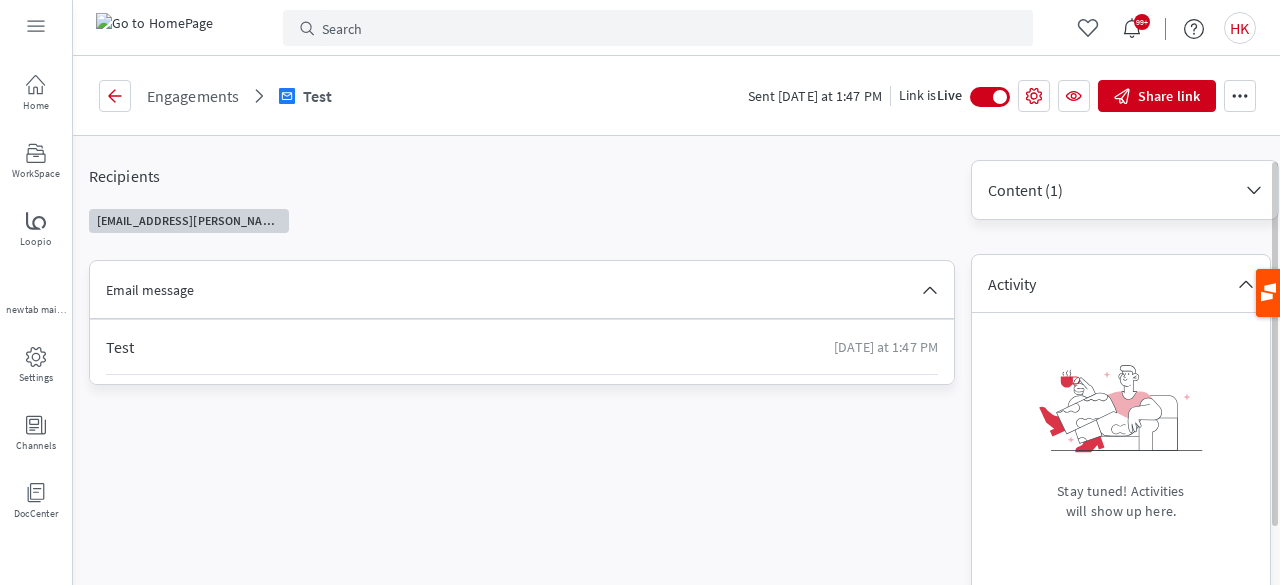 scroll, scrollTop: 0, scrollLeft: 0, axis: both 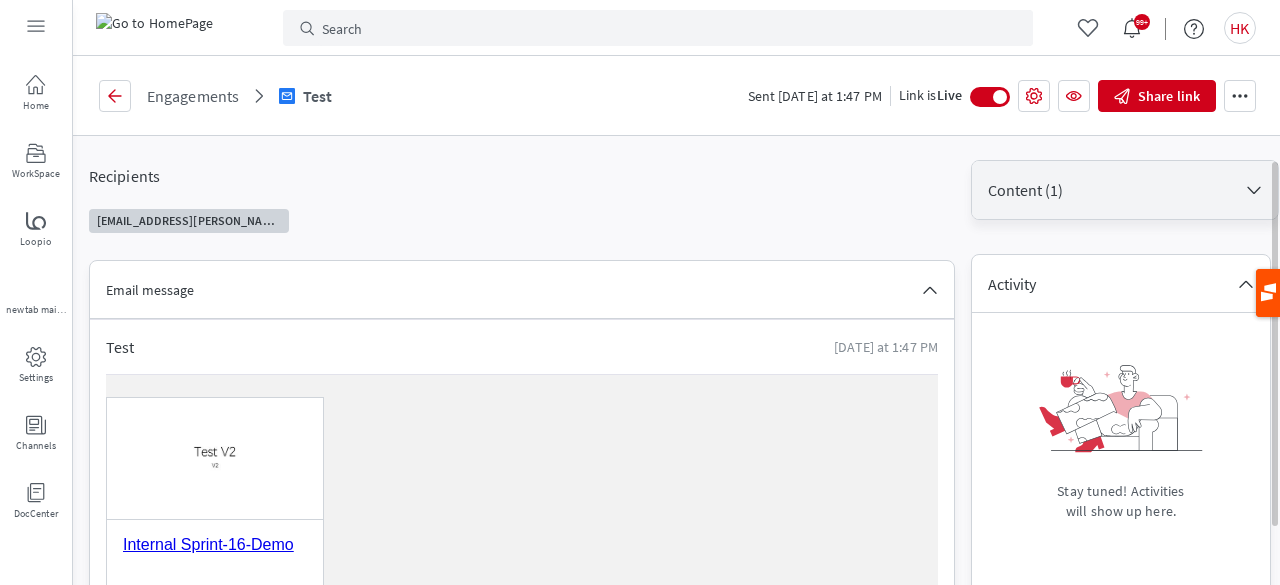 click on "Content (1)" at bounding box center (1113, 190) 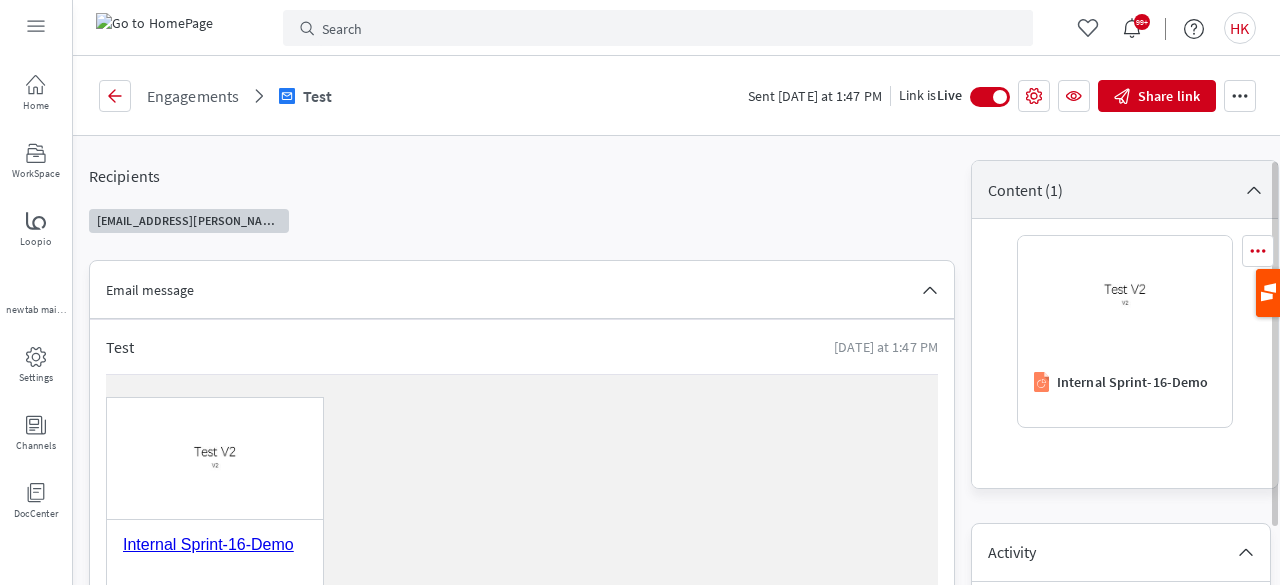 click on "Content (1)" at bounding box center [1113, 190] 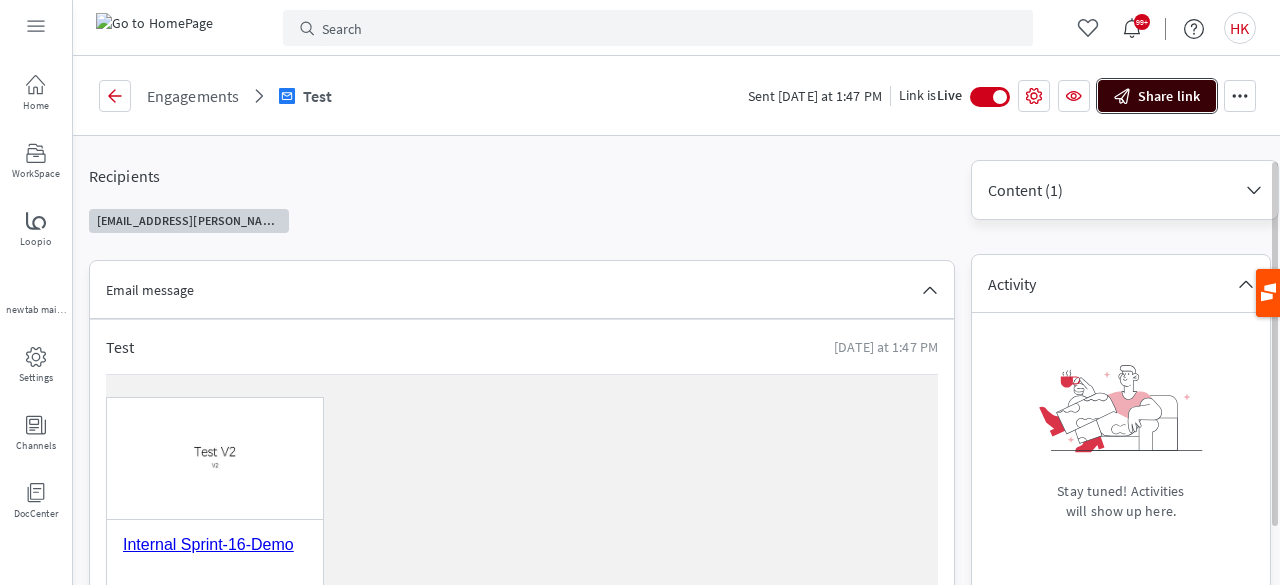 click on "Share link" at bounding box center [1157, 96] 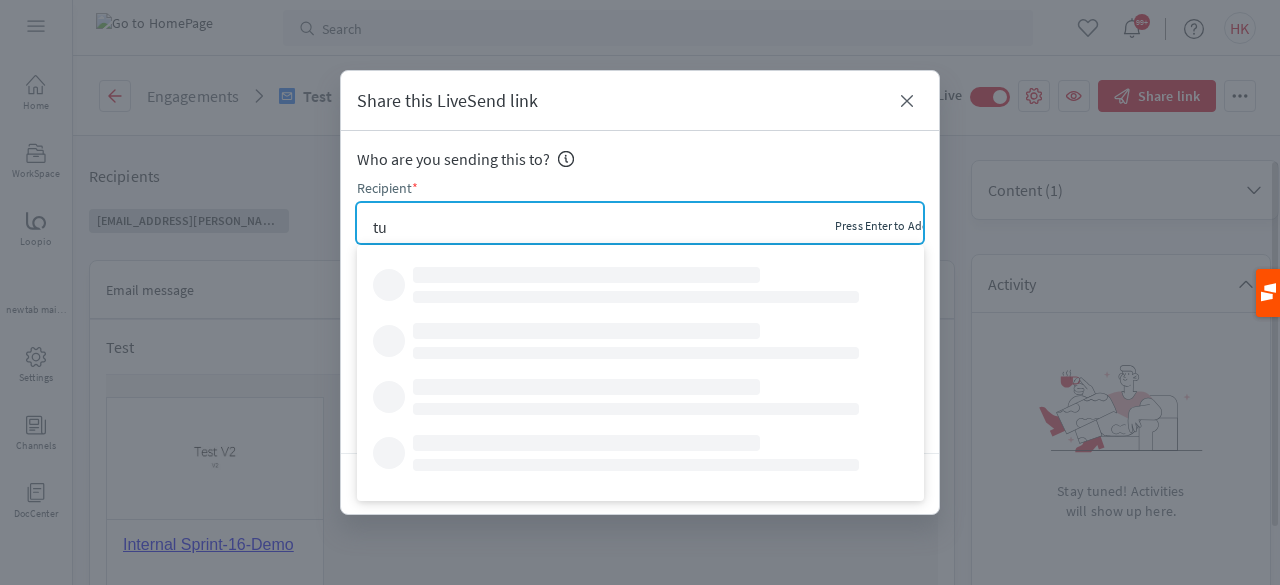 type on "t" 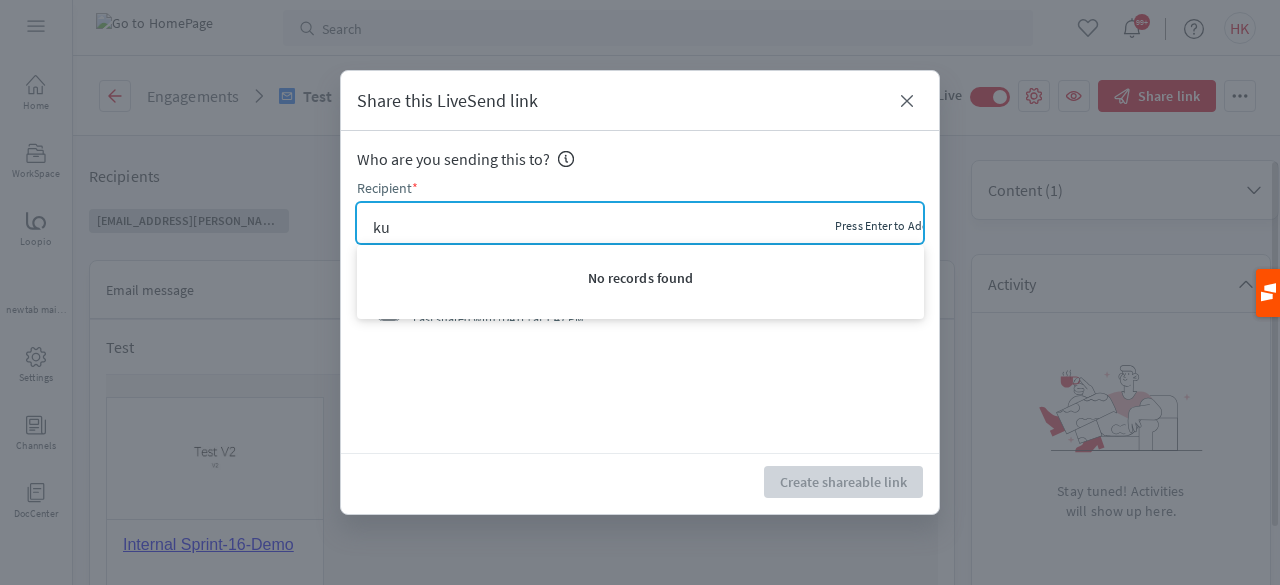 type on "k" 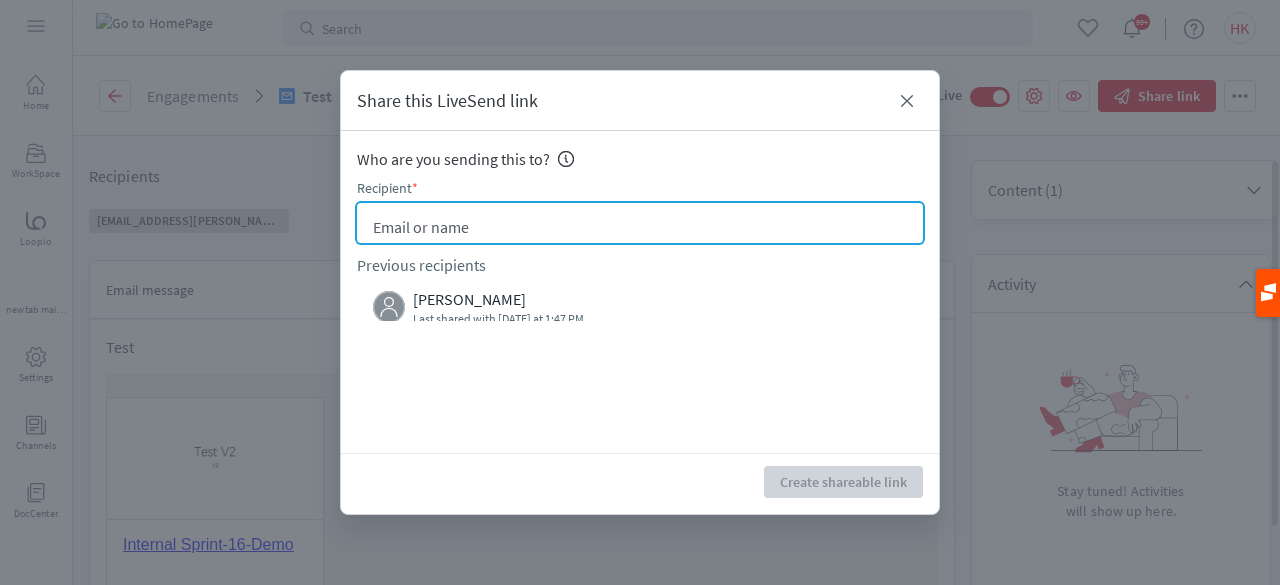 type on "p" 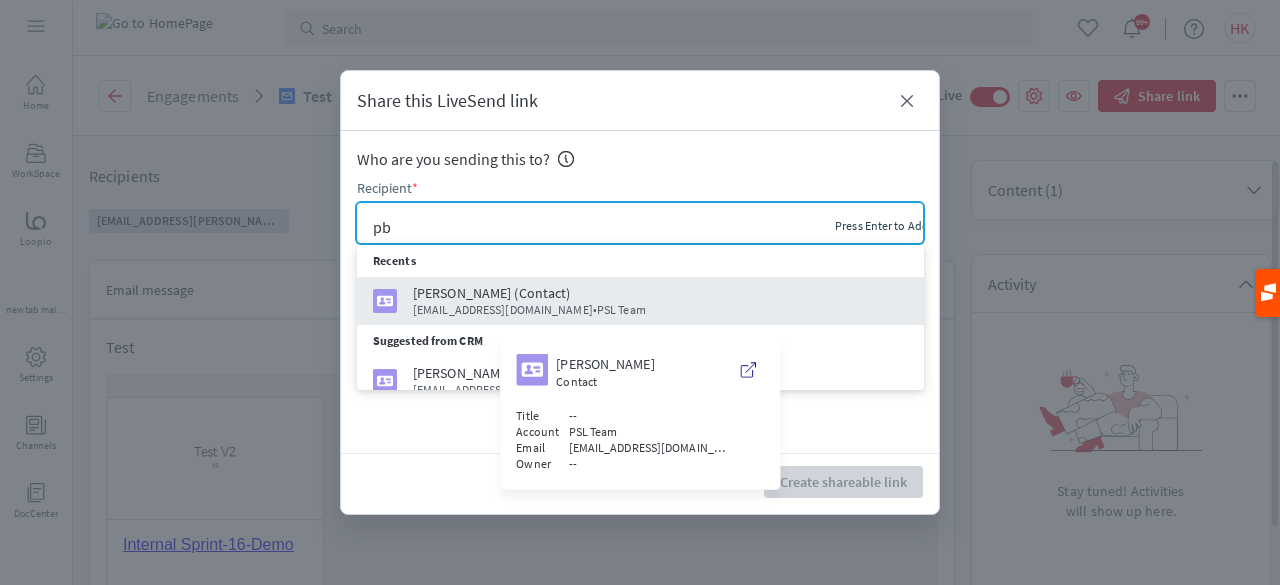 type on "pb" 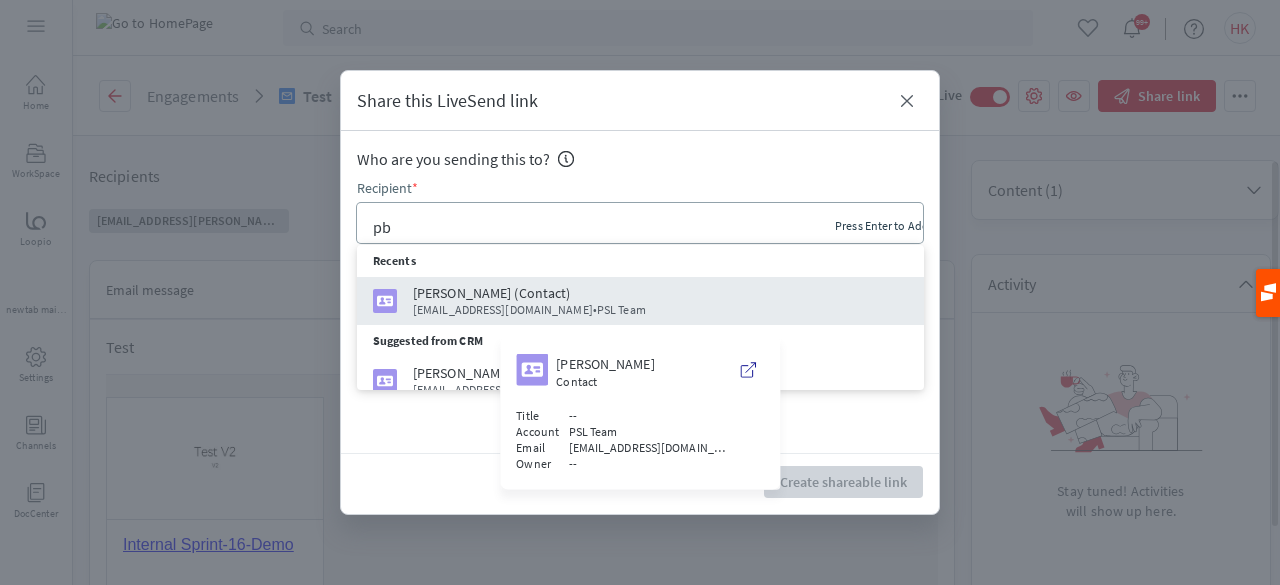 click on "[PERSON_NAME]   (Contact) [EMAIL_ADDRESS][DOMAIN_NAME]  •  PSL Team" at bounding box center (648, 301) 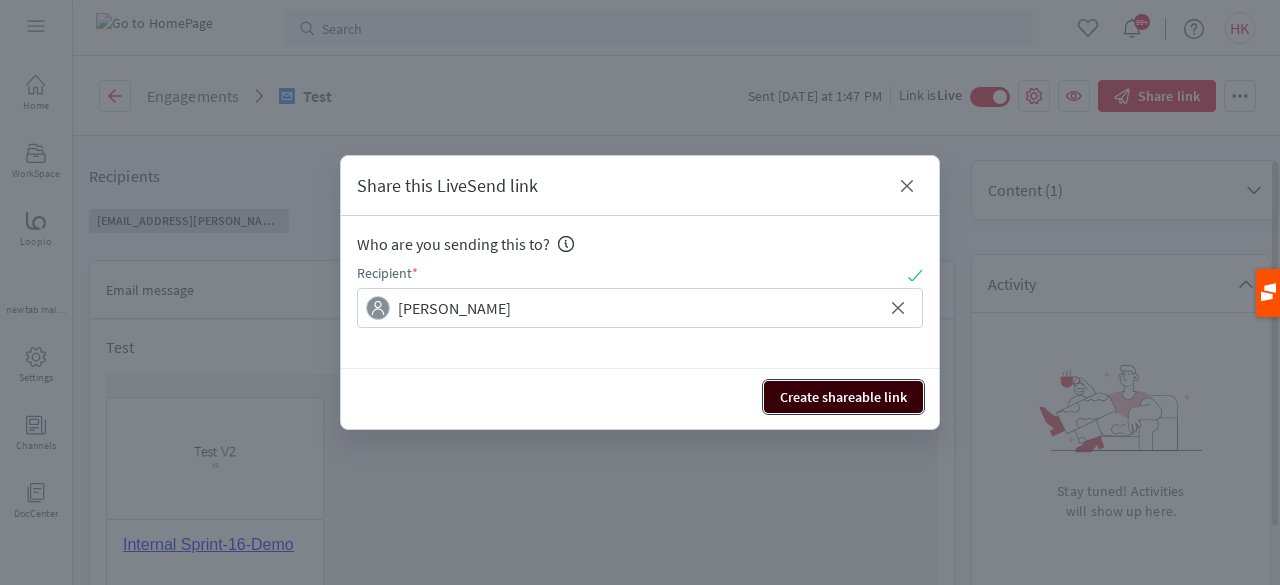 click on "Create shareable link" at bounding box center [843, 397] 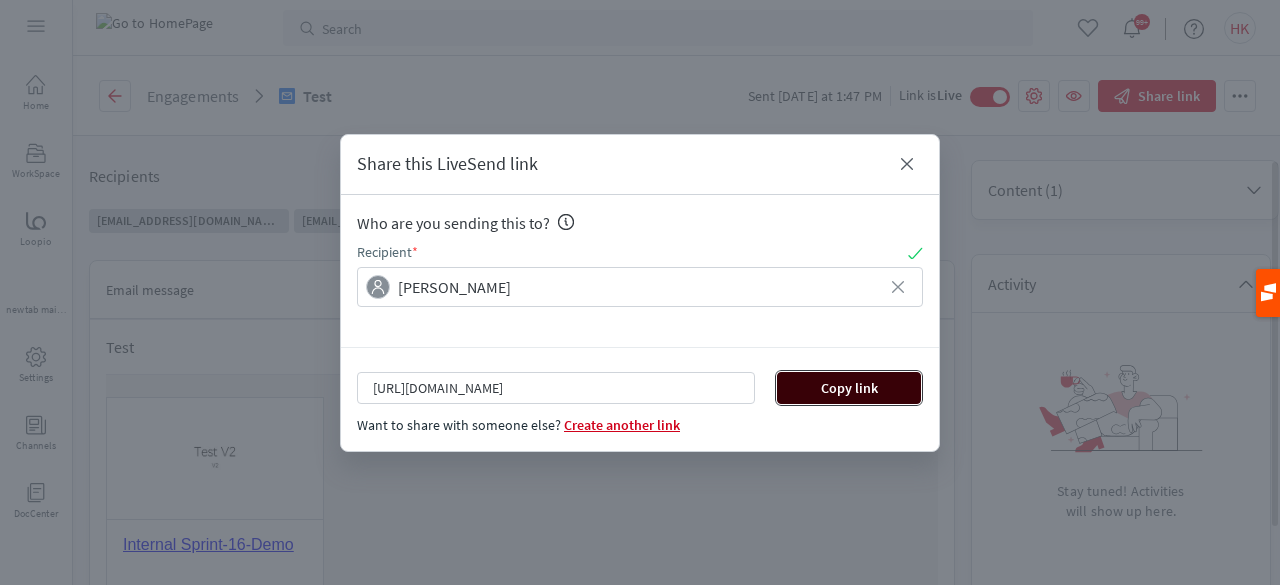 click on "Copy link" at bounding box center (849, 388) 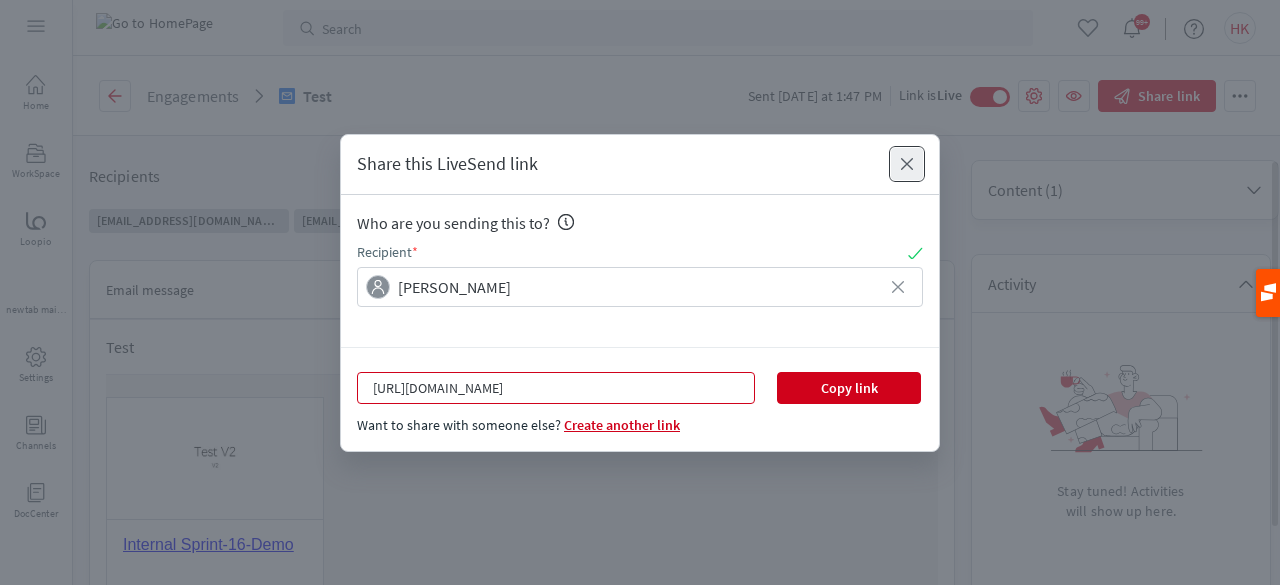 click on "Close" at bounding box center (907, 164) 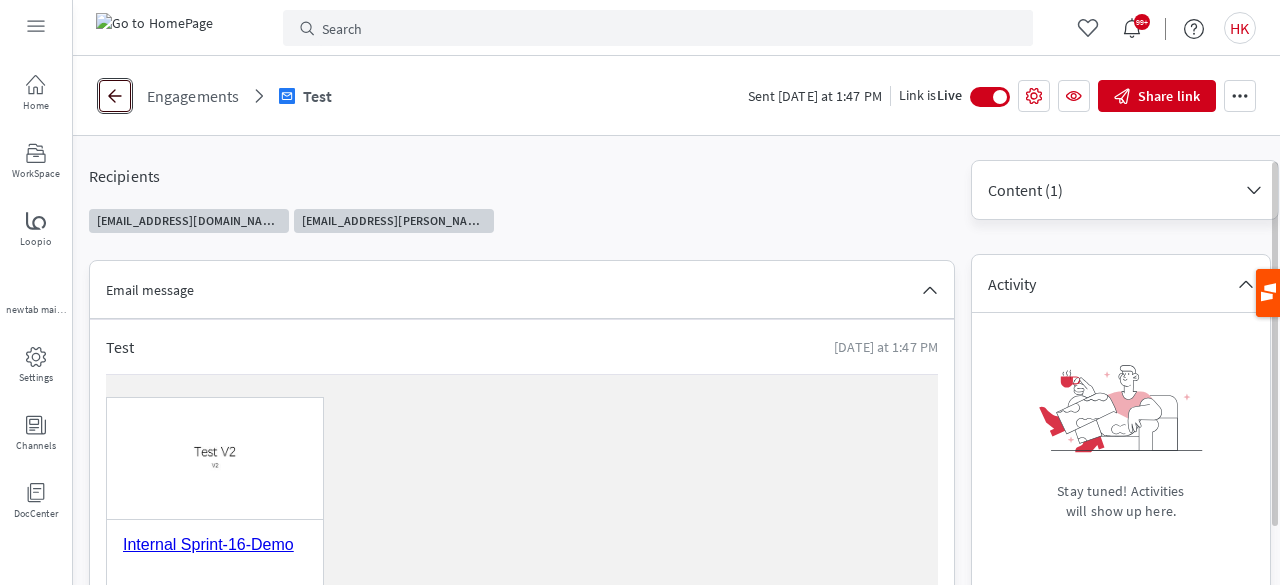 click on "ECW_Common_GoBack" at bounding box center (115, 96) 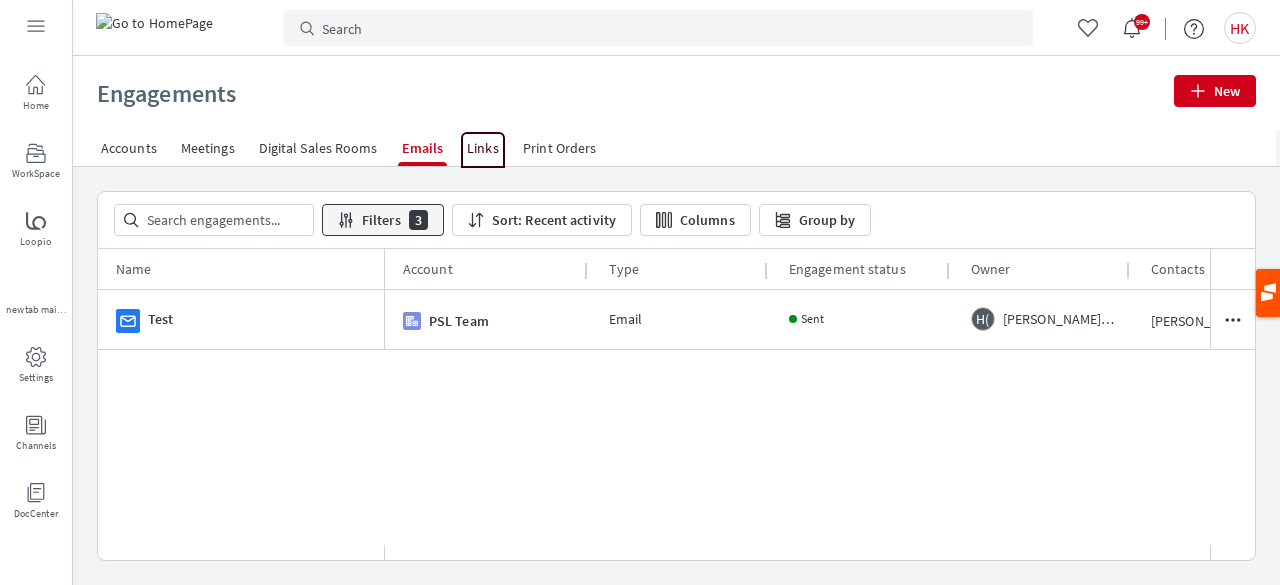 click on "Links" at bounding box center (483, 148) 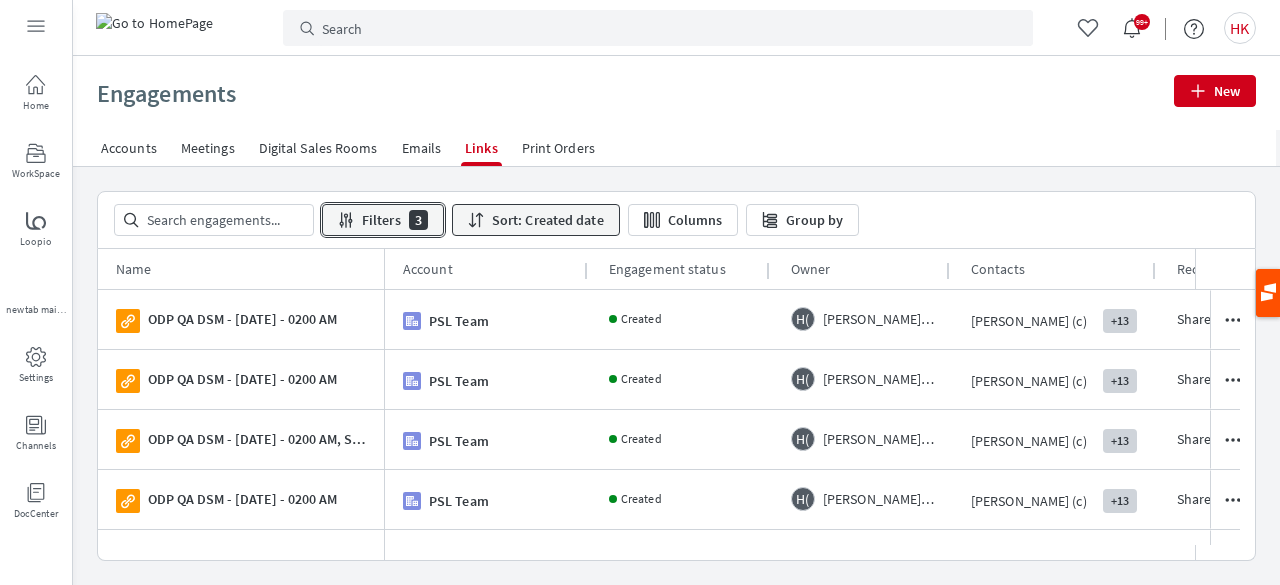 click on "Filters 3" at bounding box center [383, 220] 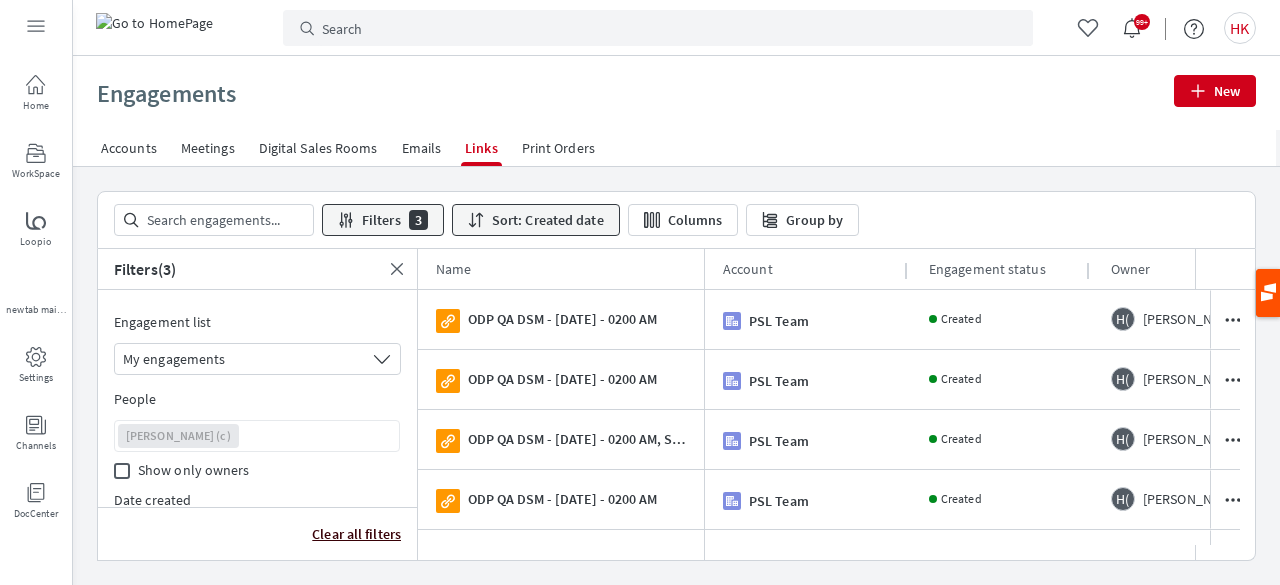 click on "Clear all filters" at bounding box center (356, 534) 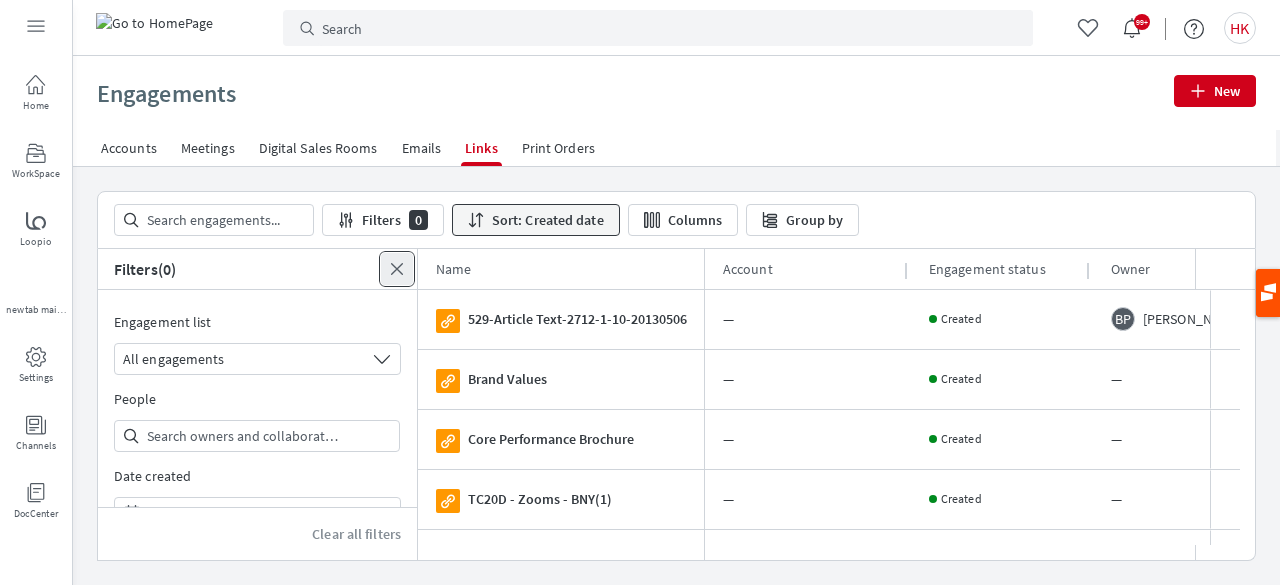 click on "Close filter panel" at bounding box center [397, 269] 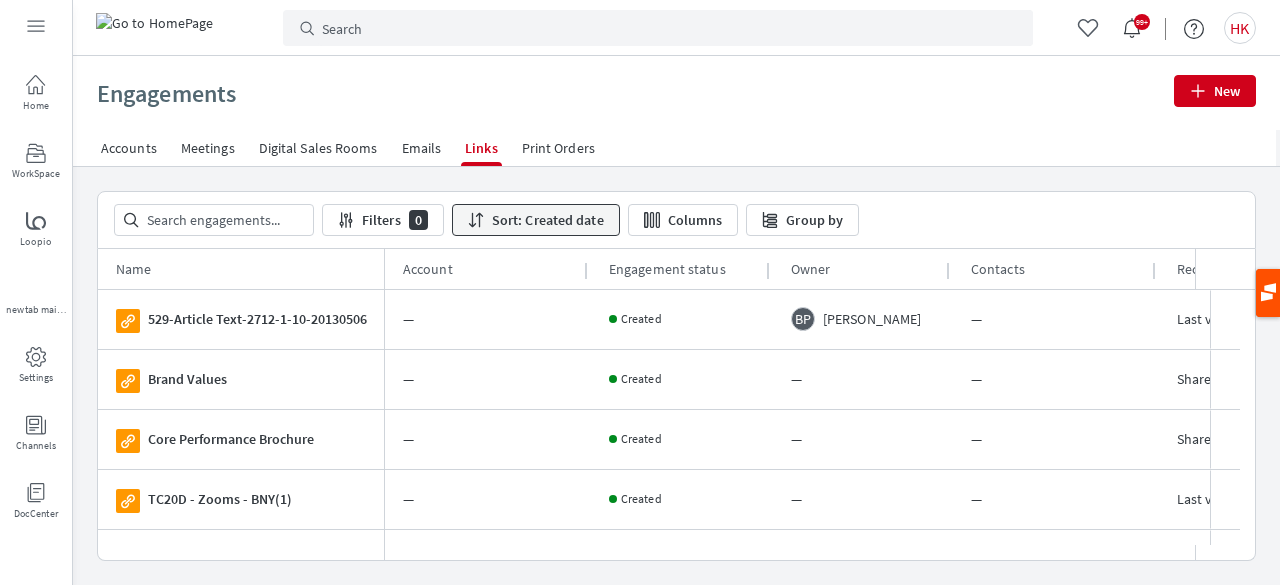 click on "Quick Search Filters 0 Sort: Created date Column Visibility Columns Grouping Group by" at bounding box center (676, 220) 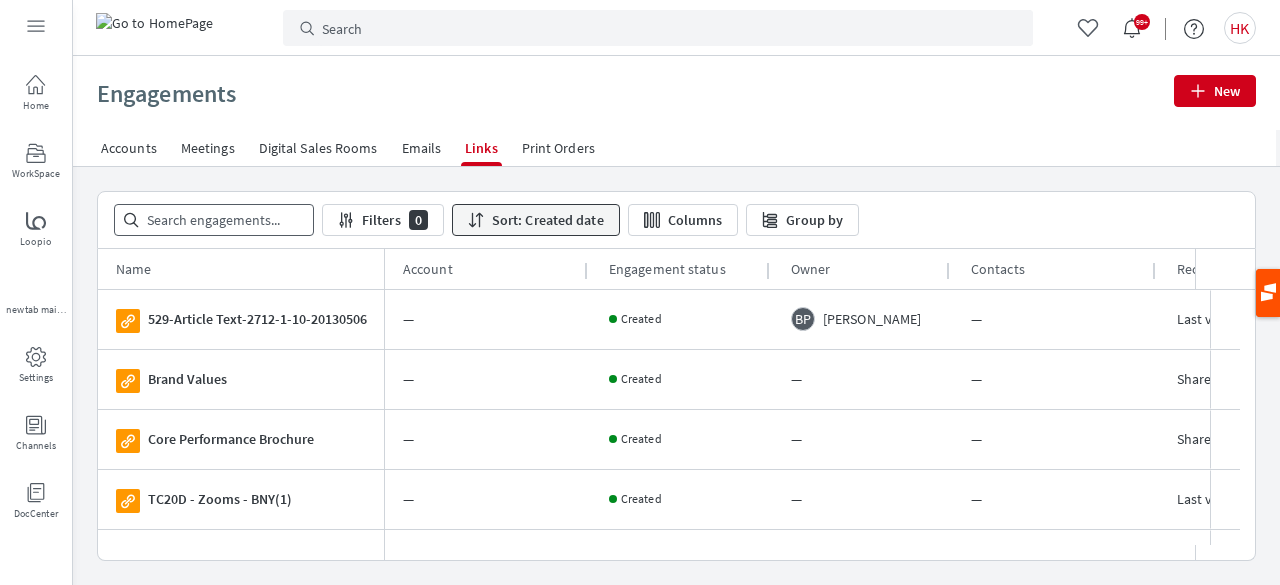 click at bounding box center (214, 220) 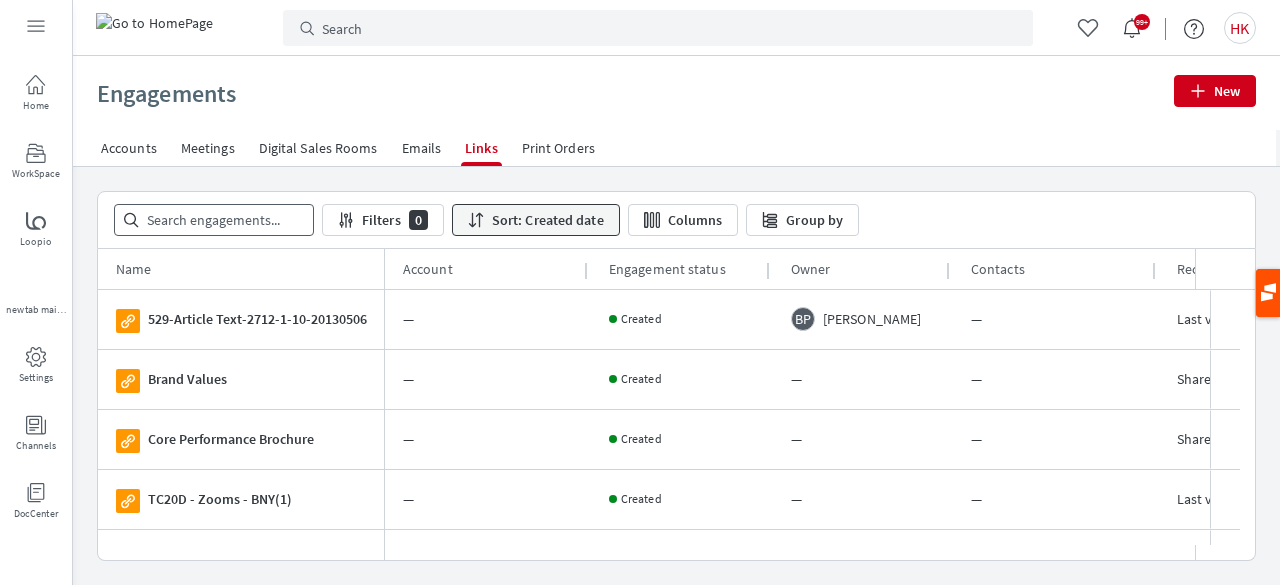 click at bounding box center [214, 220] 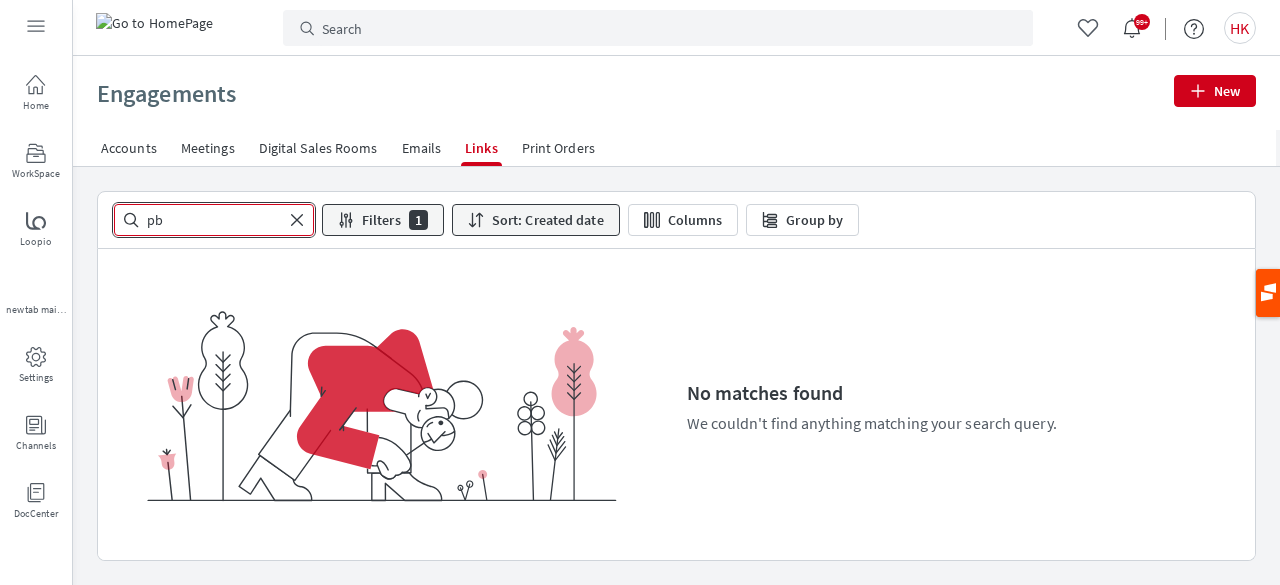 type on "p" 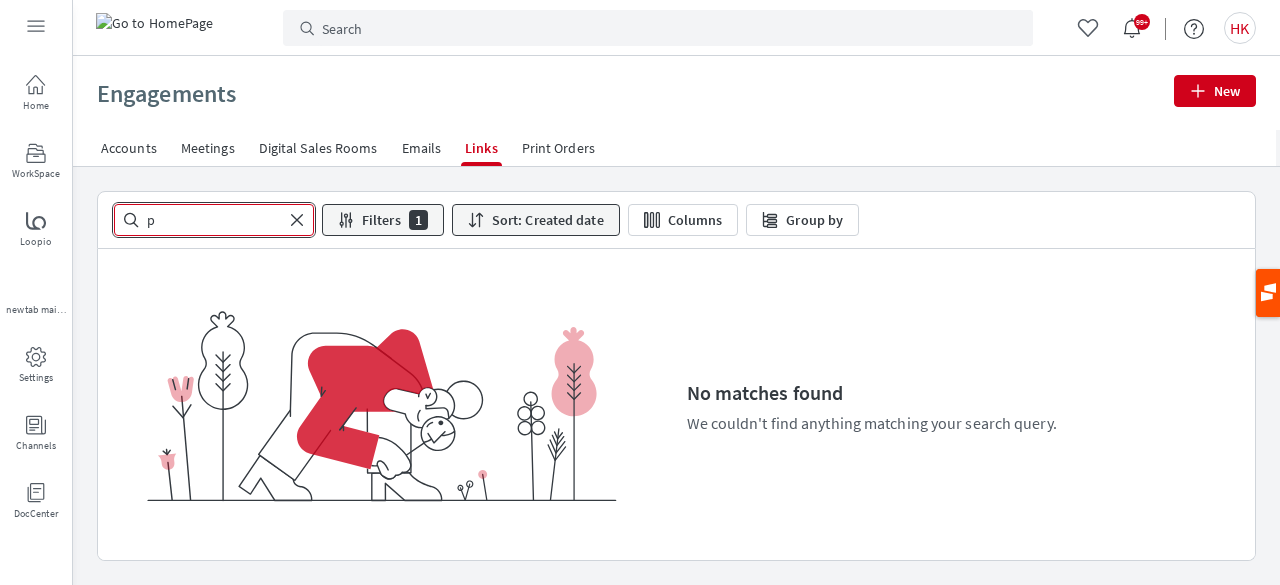 type 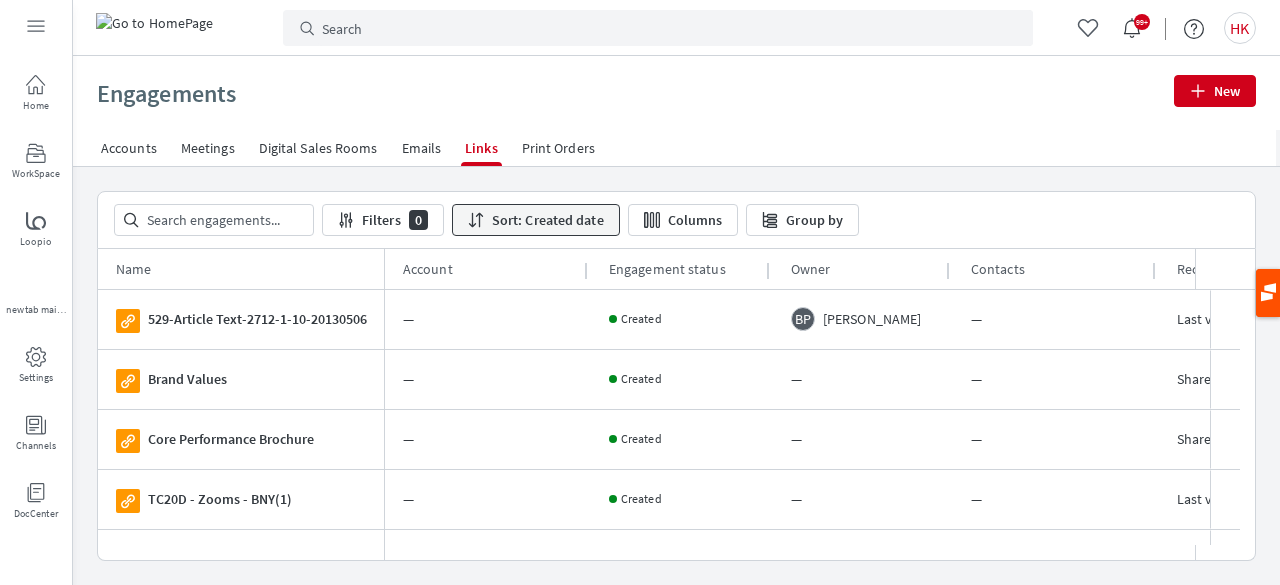 scroll, scrollTop: 0, scrollLeft: 234, axis: horizontal 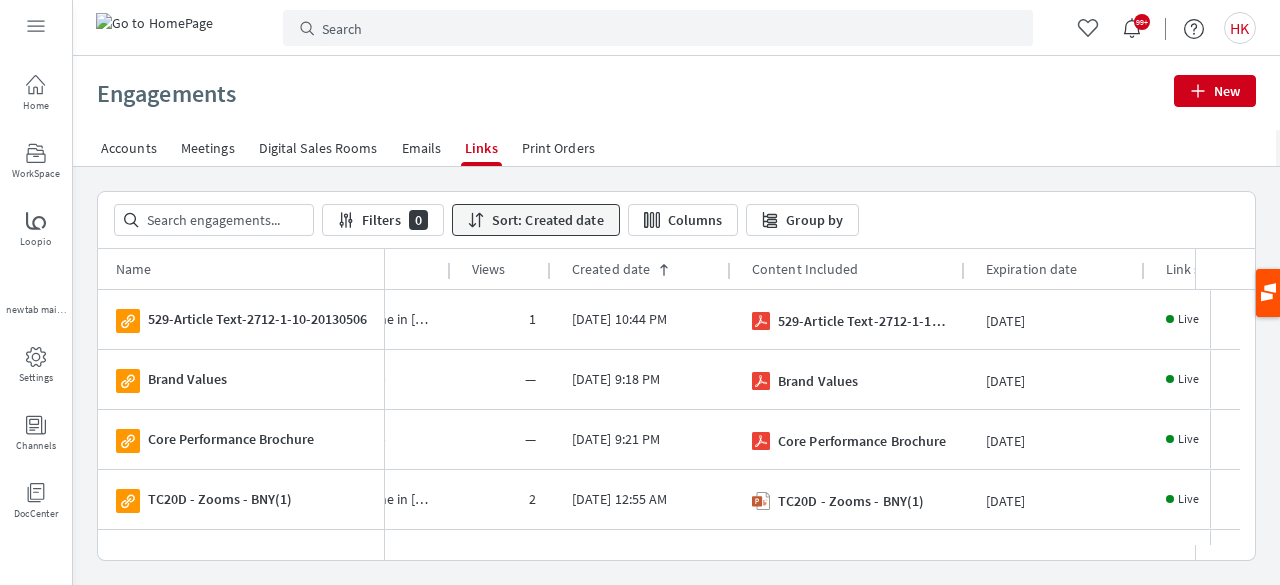 click on "Created date
1" at bounding box center [644, 269] 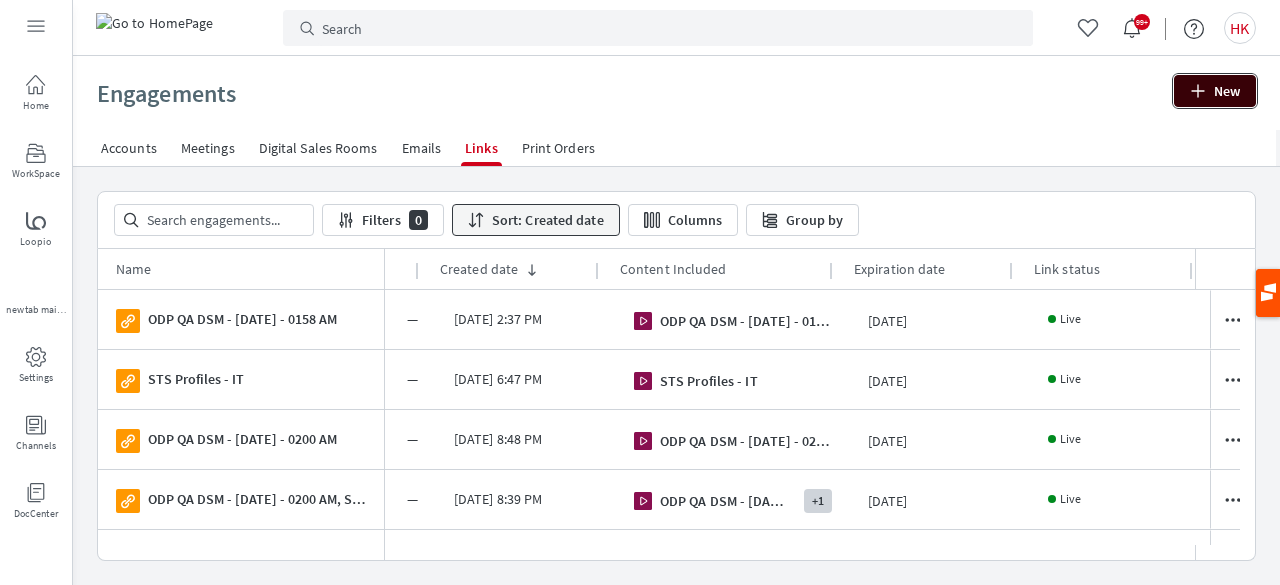 click on "New" at bounding box center (1215, 91) 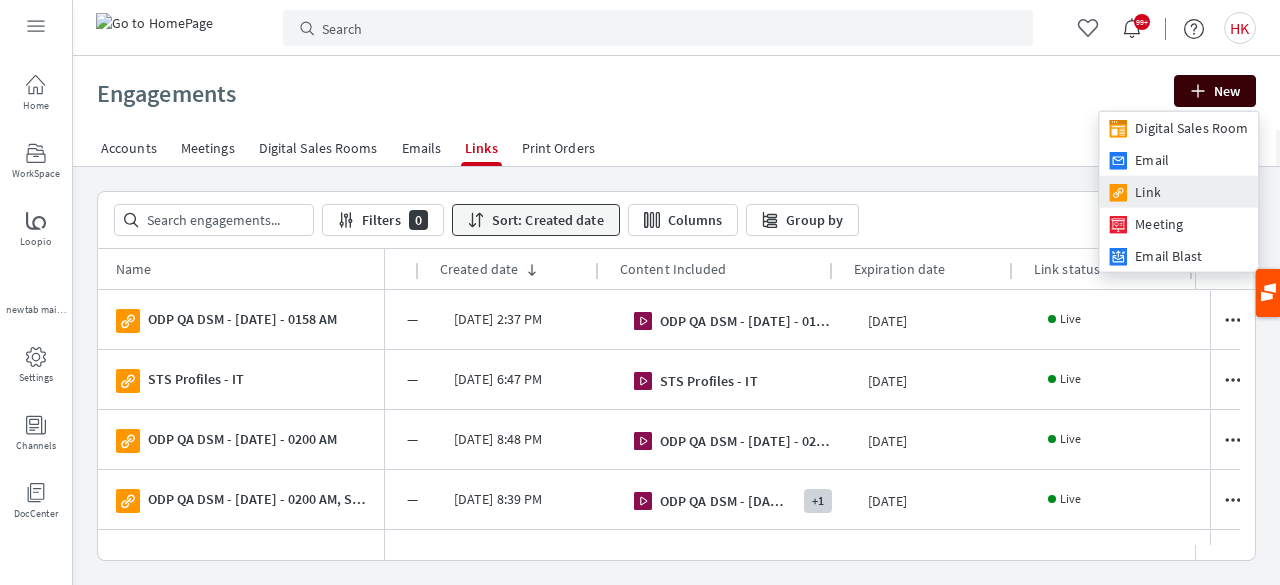 click on "Link" at bounding box center [1178, 192] 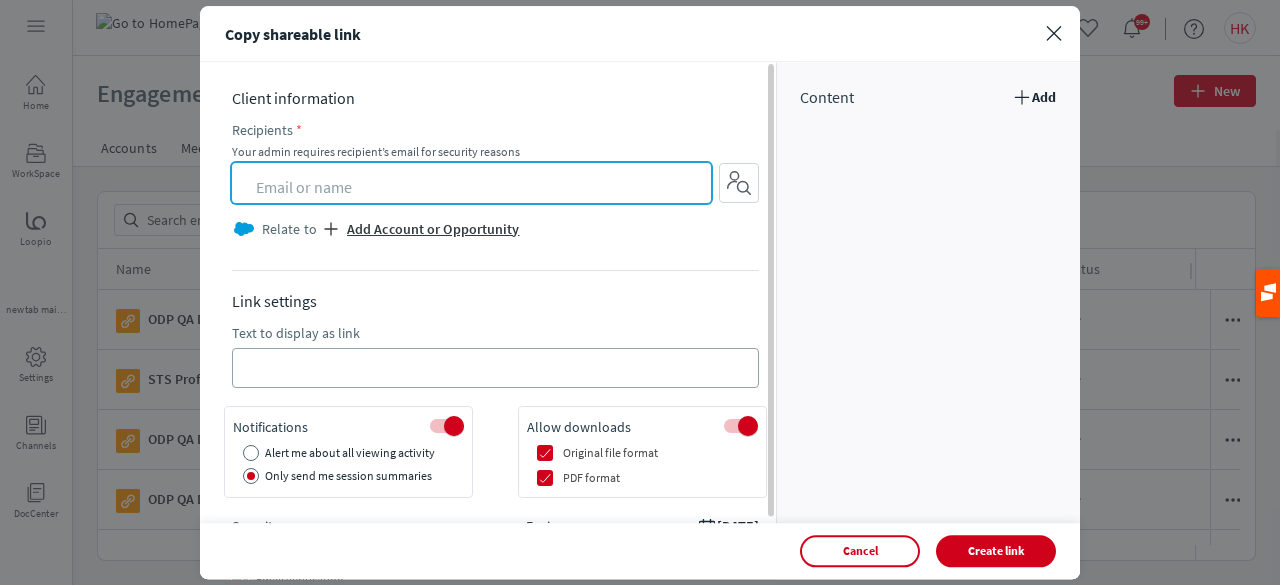 click 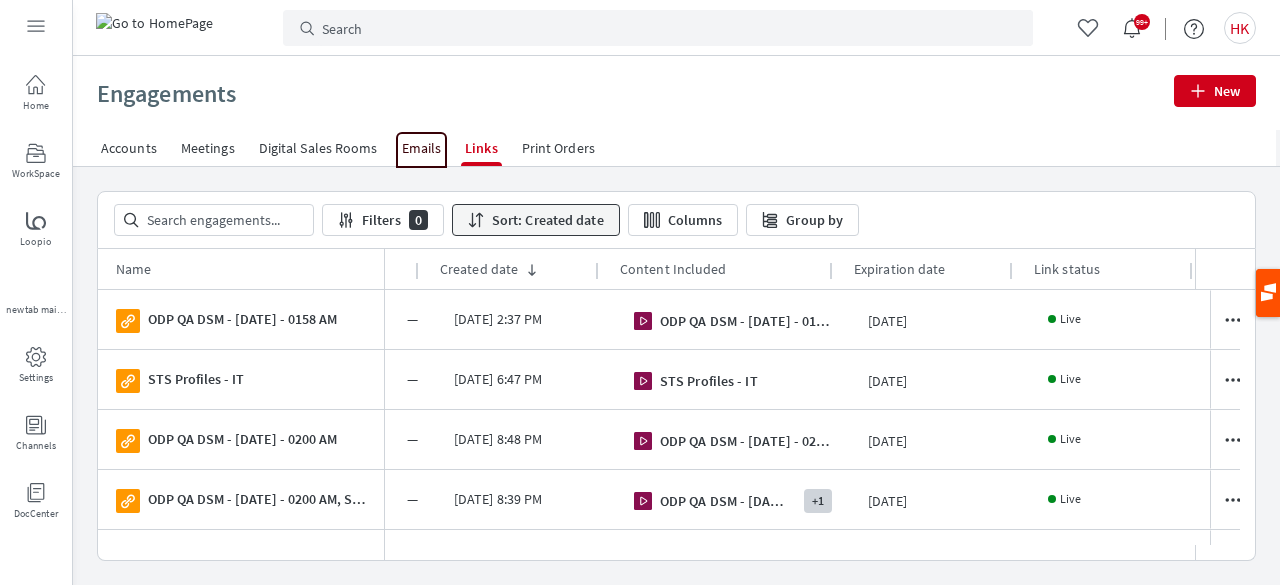 click on "Emails" at bounding box center [422, 148] 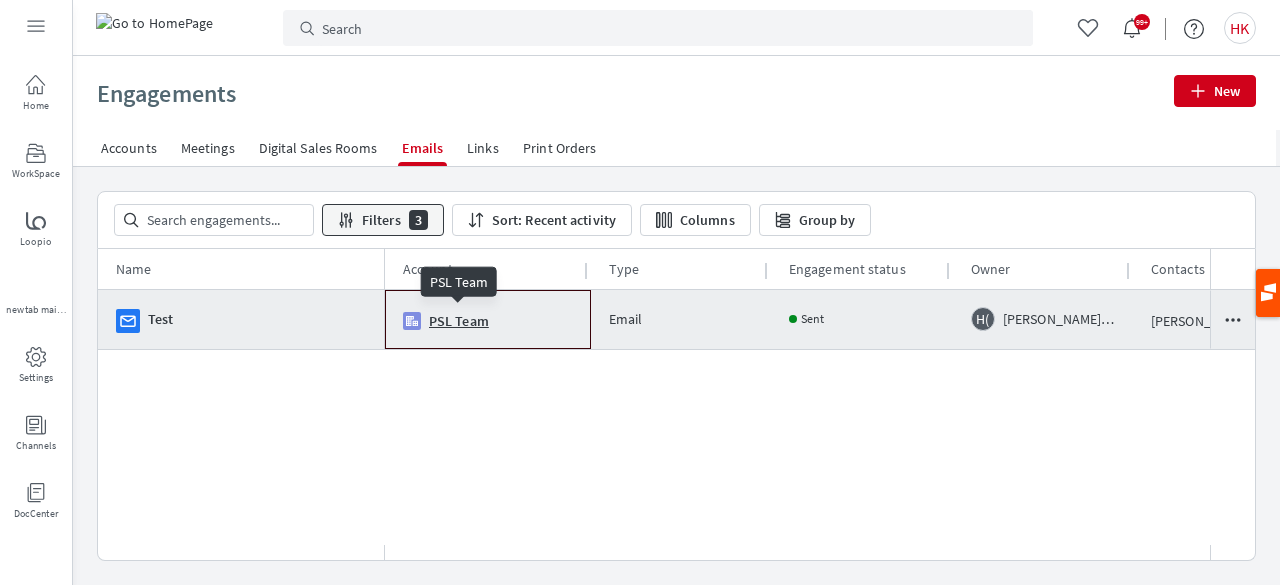 click on "PSL Team" at bounding box center [459, 321] 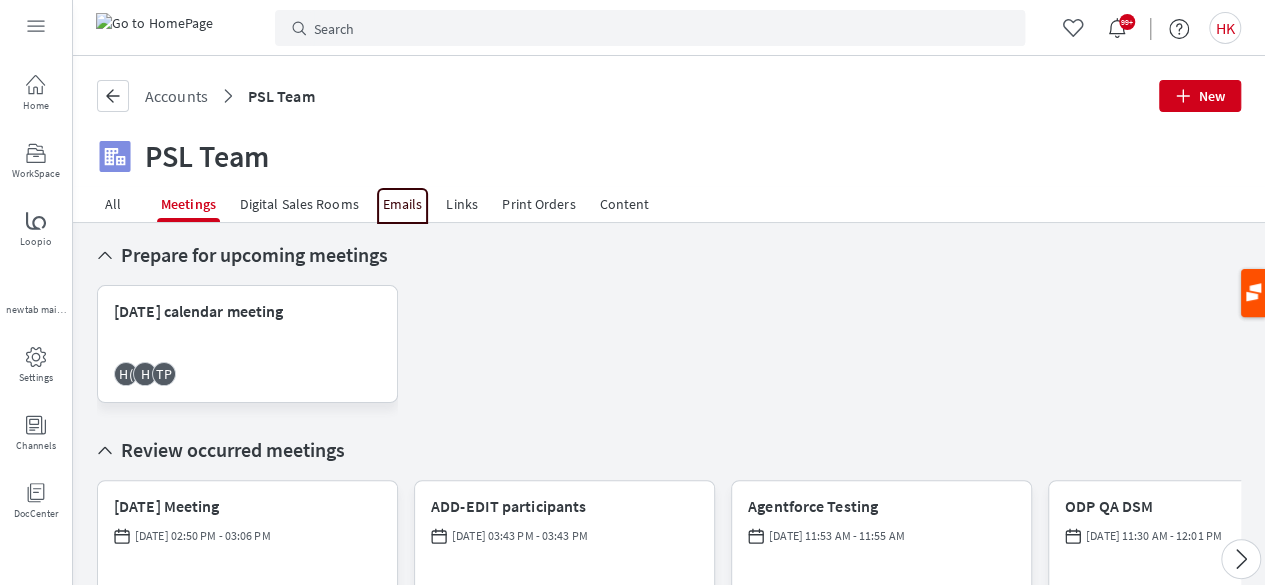 click on "Emails" at bounding box center [403, 204] 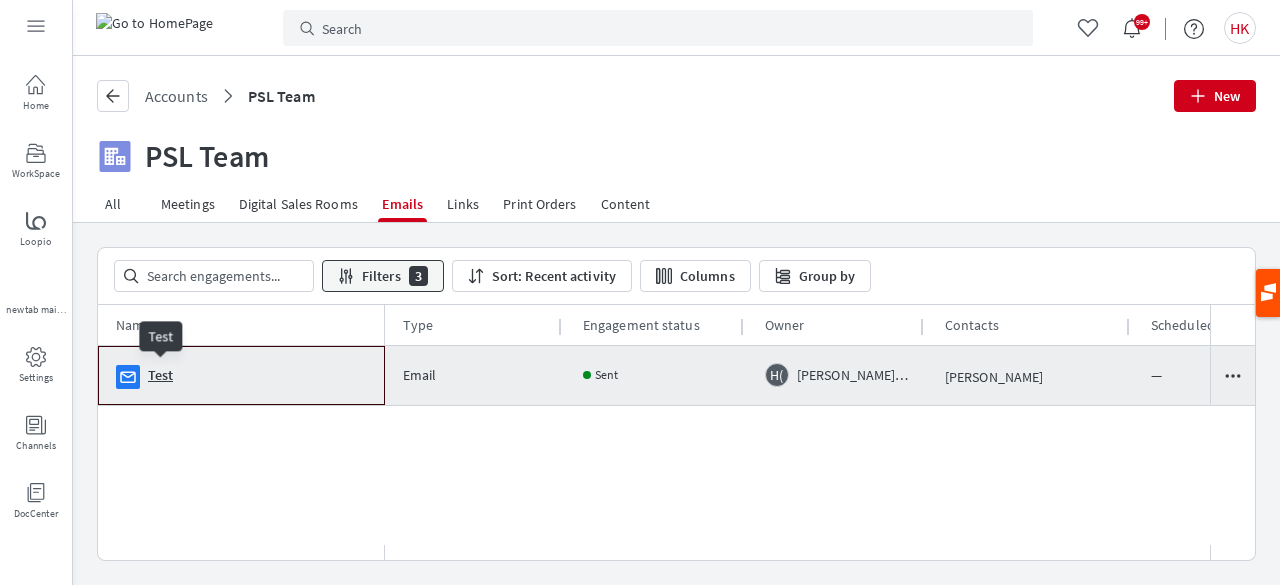click on "Test" at bounding box center (160, 375) 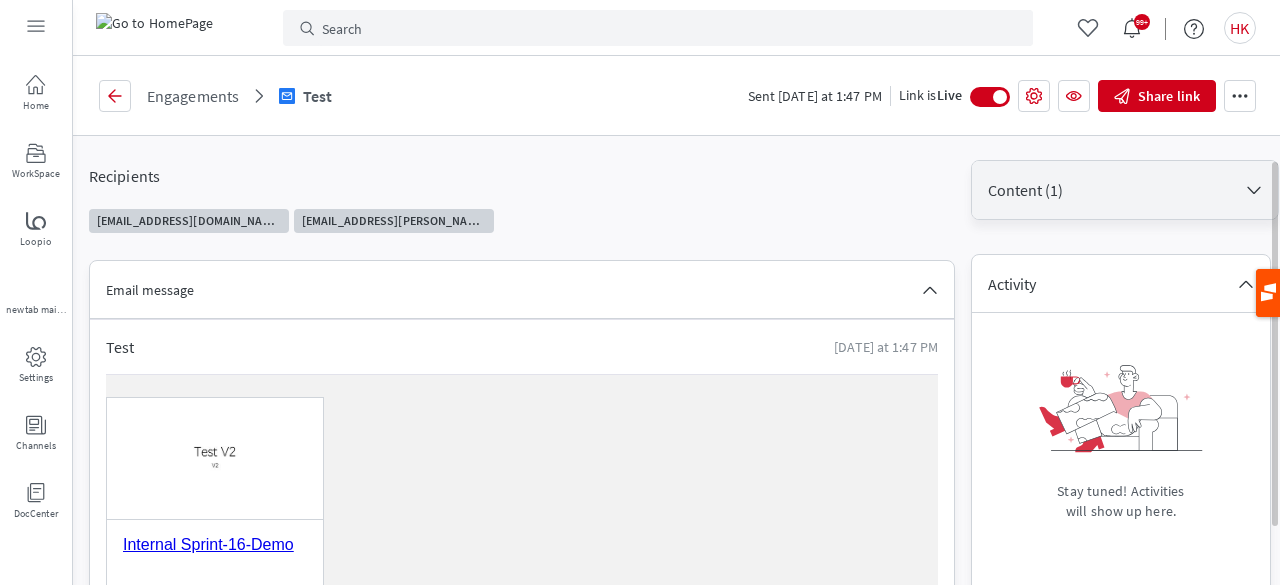 click on "Content (1)" at bounding box center [1125, 190] 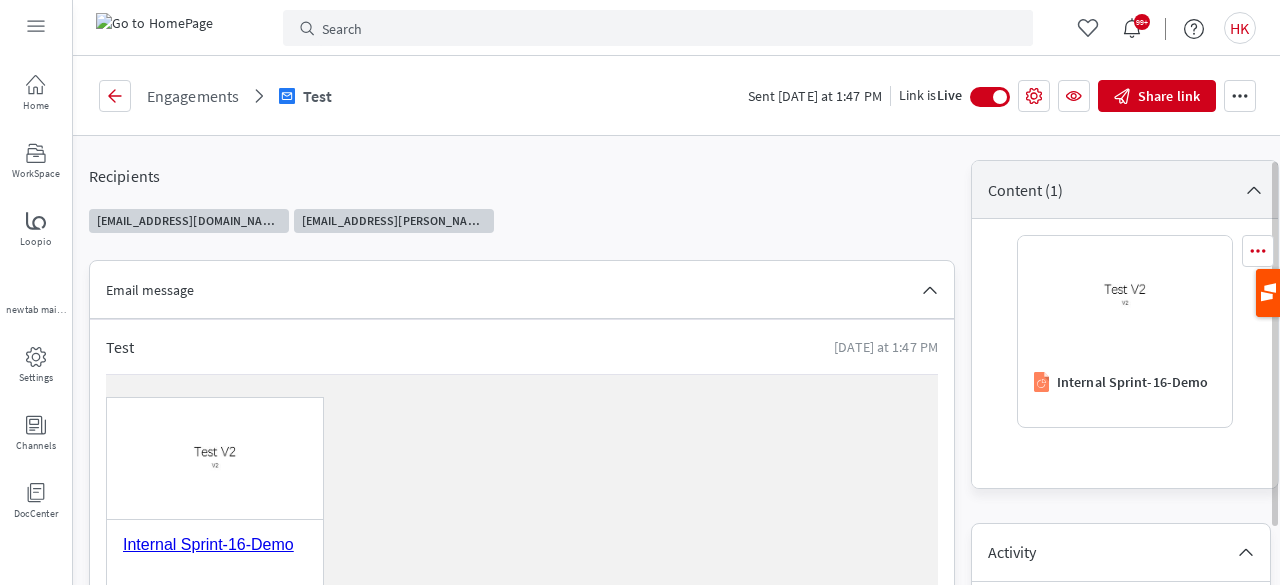 click on "Content (1)" at bounding box center (1125, 189) 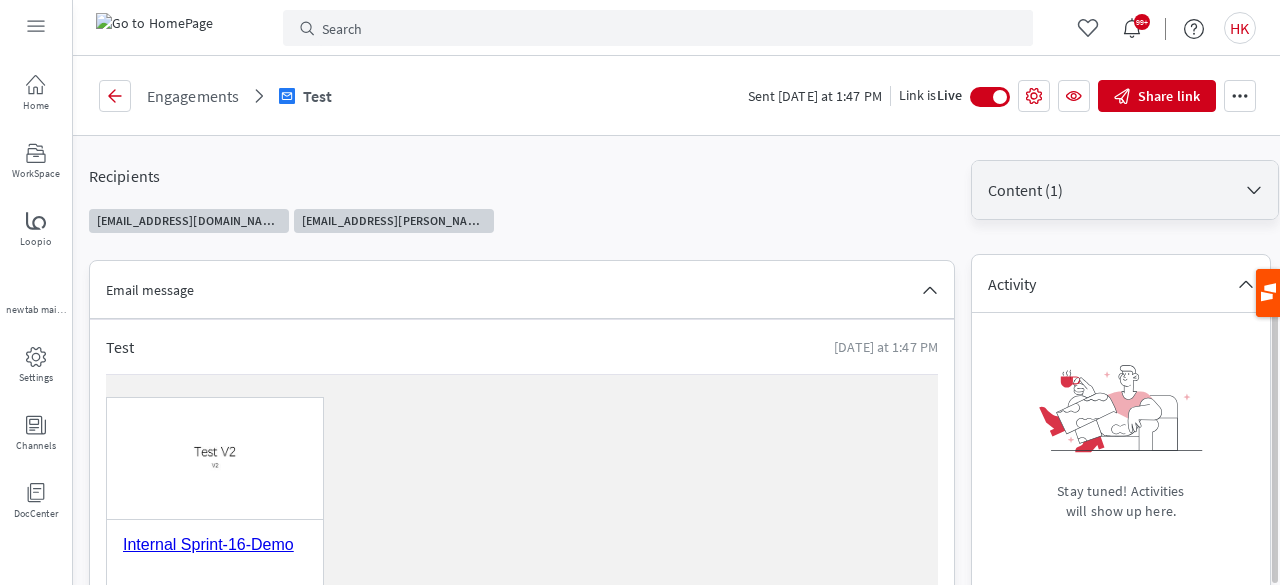 scroll, scrollTop: 156, scrollLeft: 0, axis: vertical 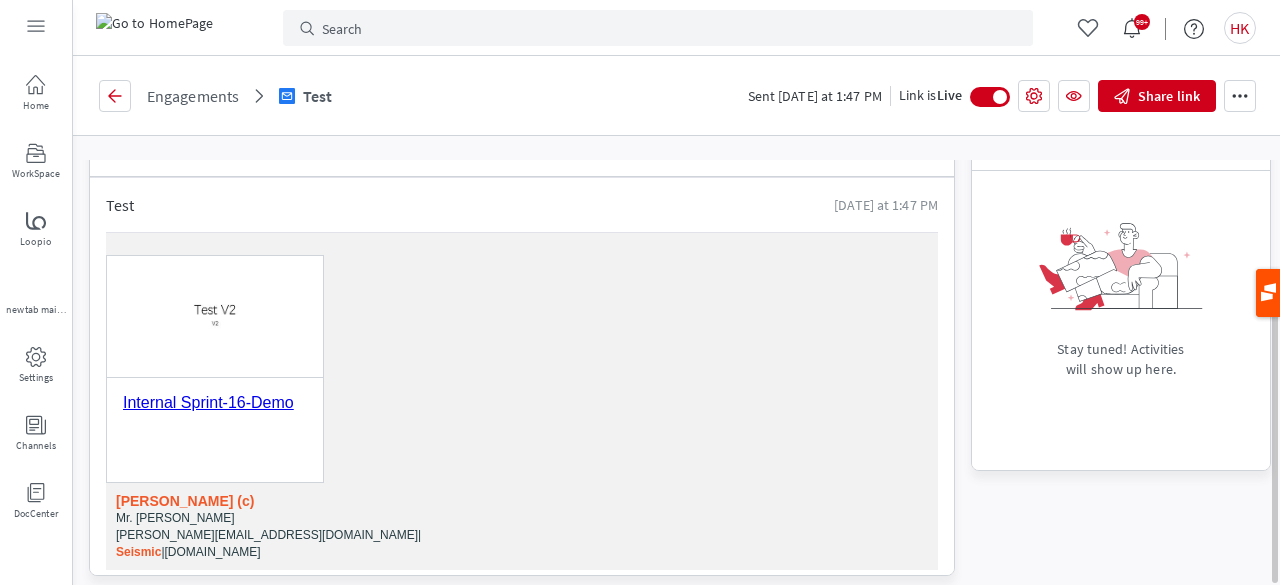 click at bounding box center (522, 404) 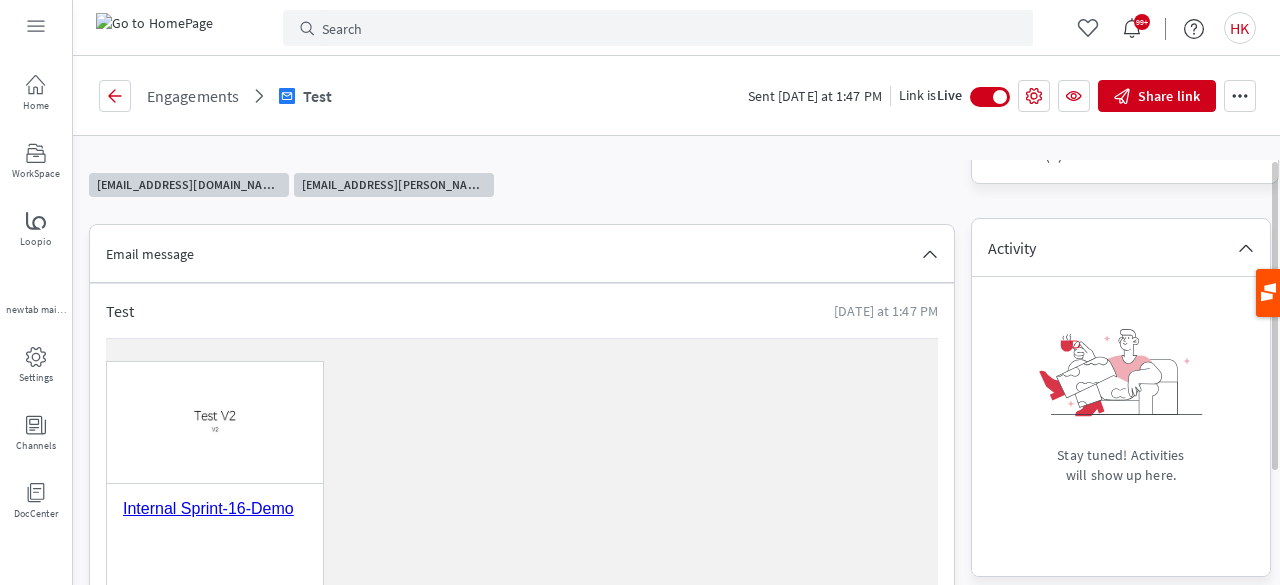 scroll, scrollTop: 0, scrollLeft: 0, axis: both 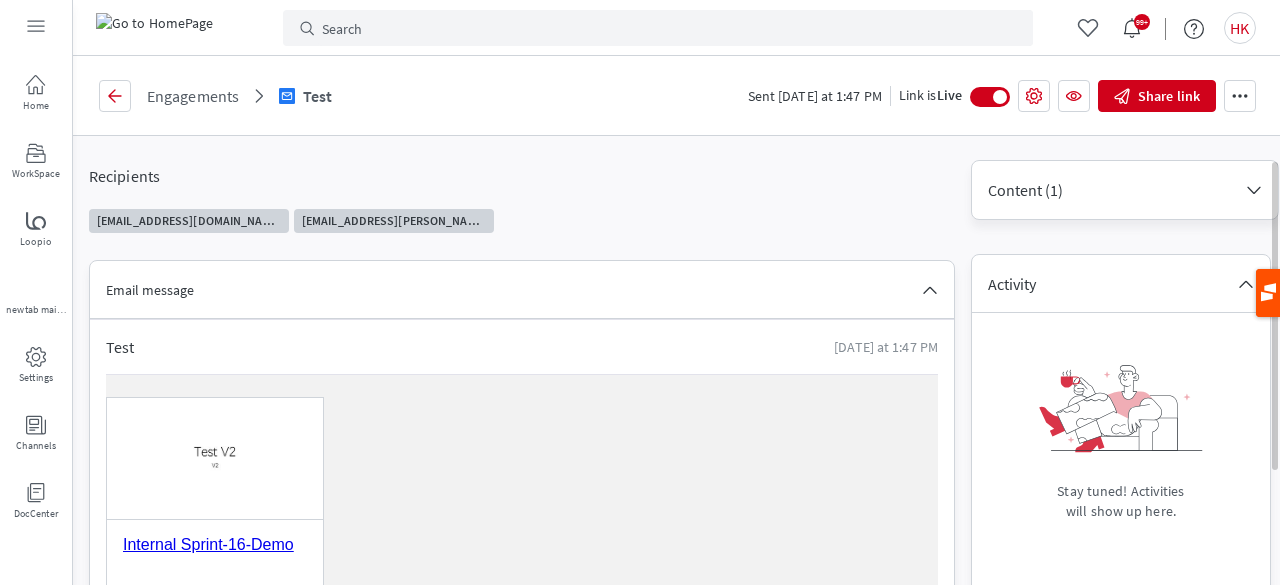 drag, startPoint x: 1276, startPoint y: 338, endPoint x: 1276, endPoint y: 133, distance: 205 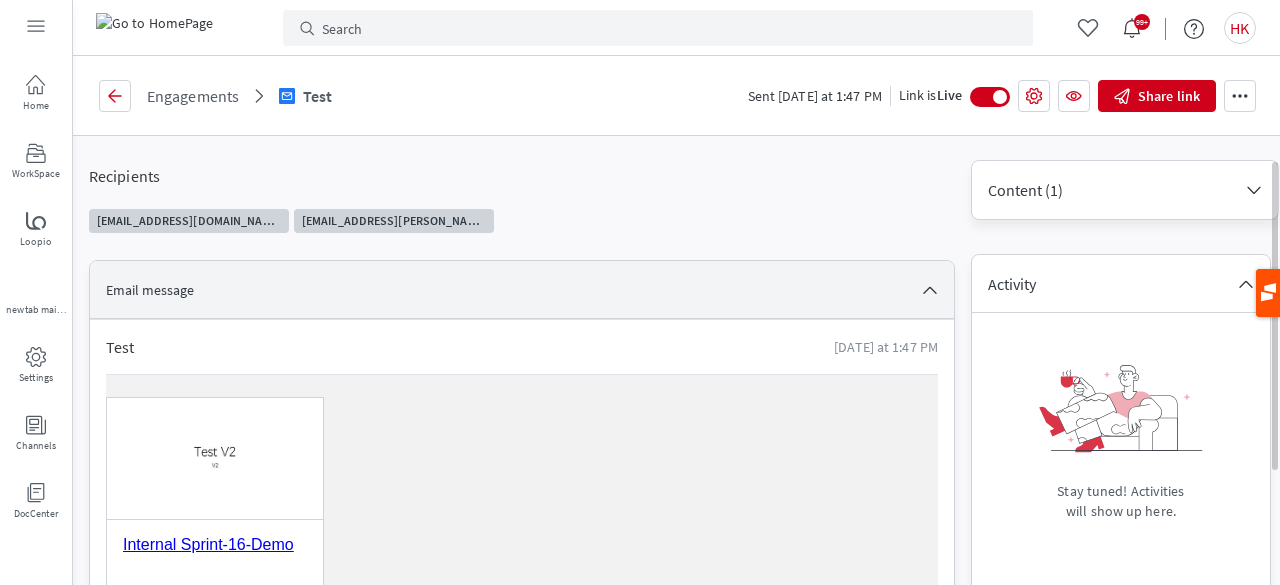click 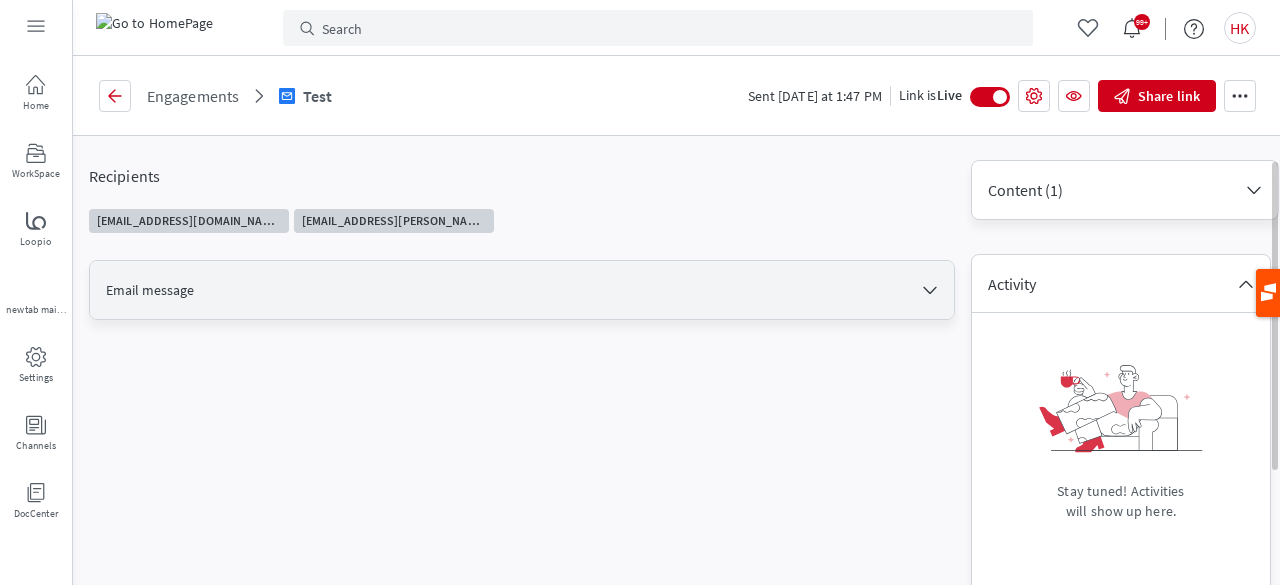 click 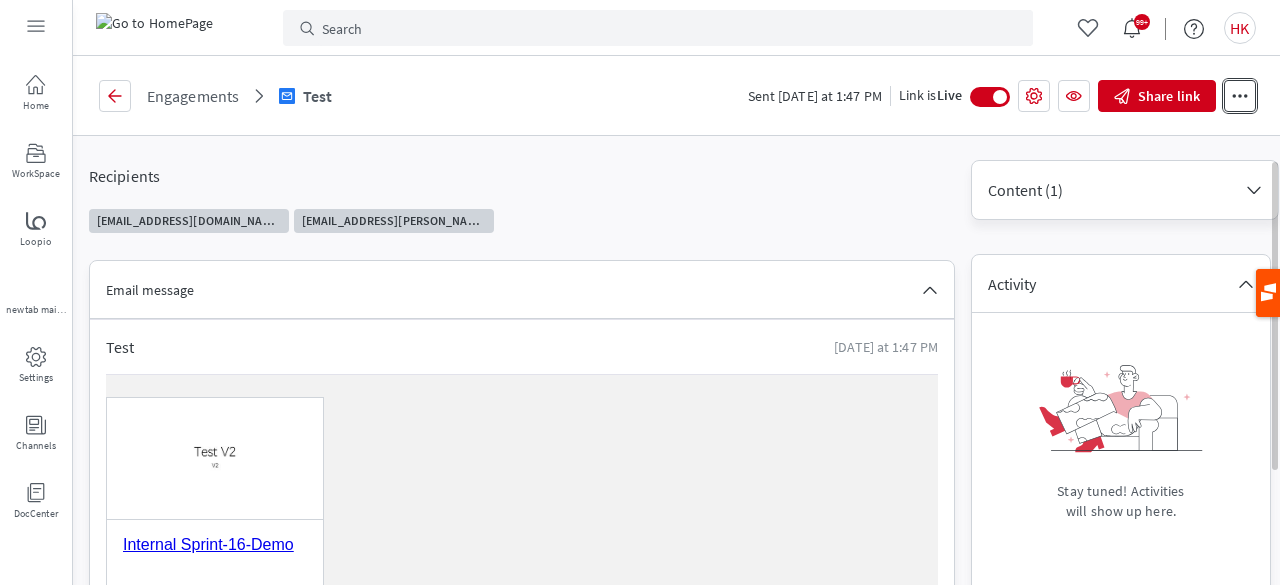 click on "More actions" at bounding box center [1240, 96] 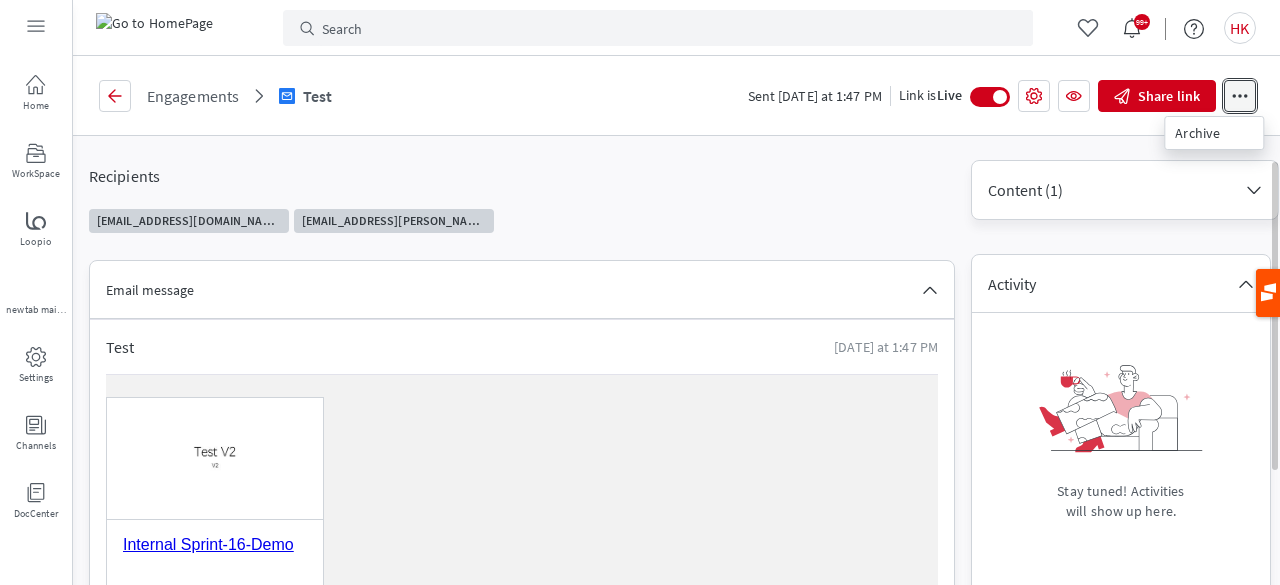 click on "More actions" at bounding box center (1240, 96) 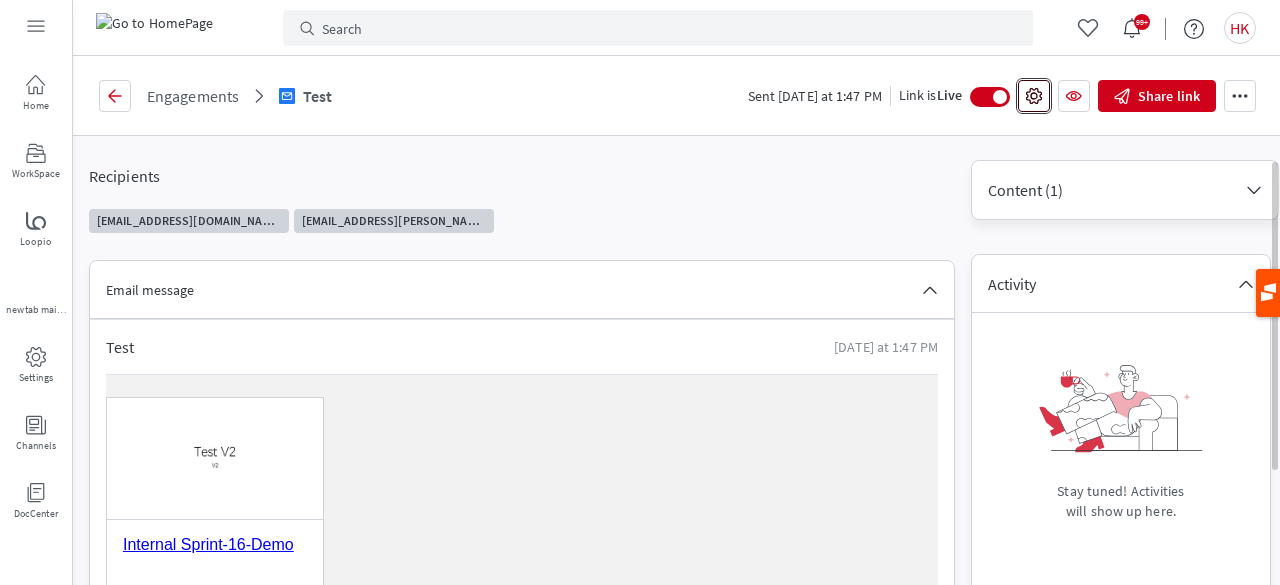 click on "Link Settings" at bounding box center [1034, 96] 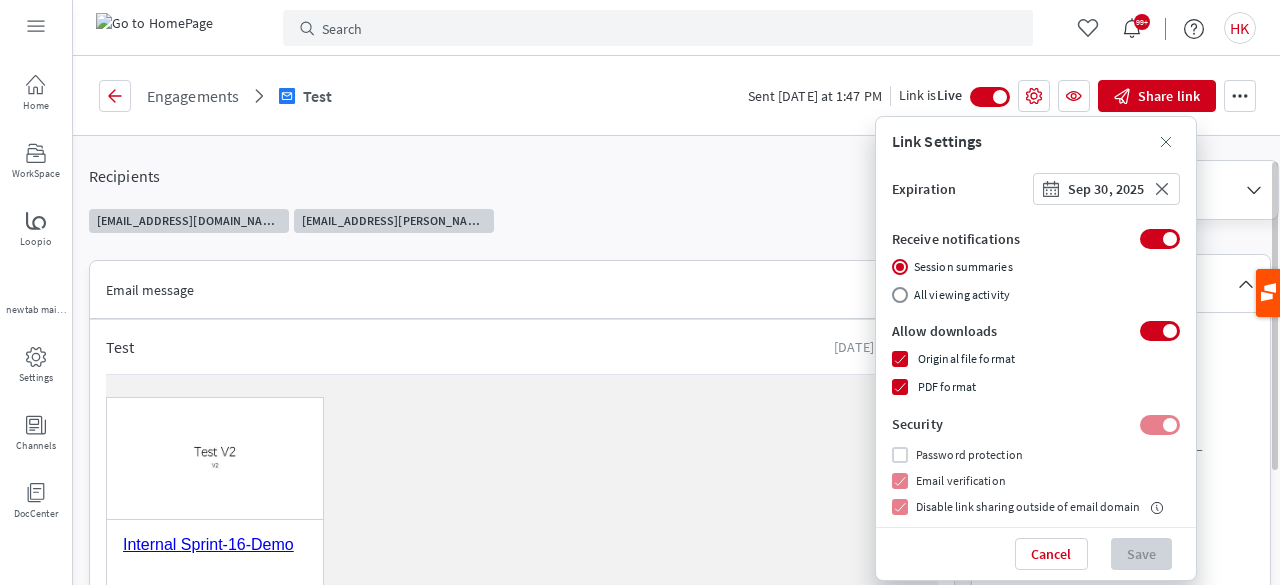 click 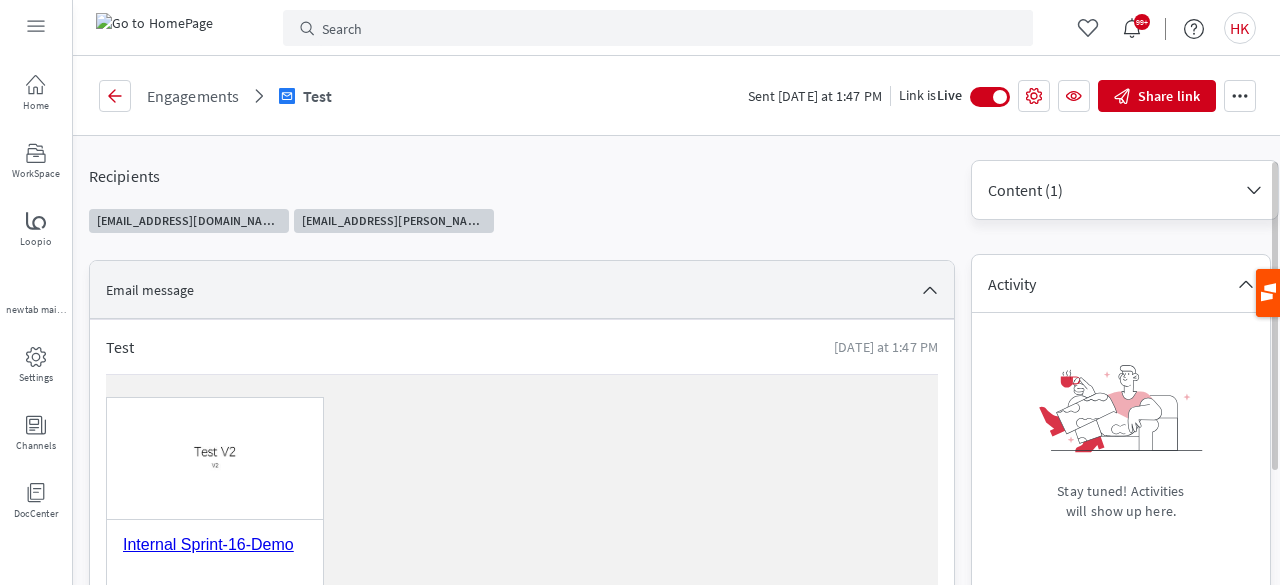 click on "Email message" at bounding box center [522, 289] 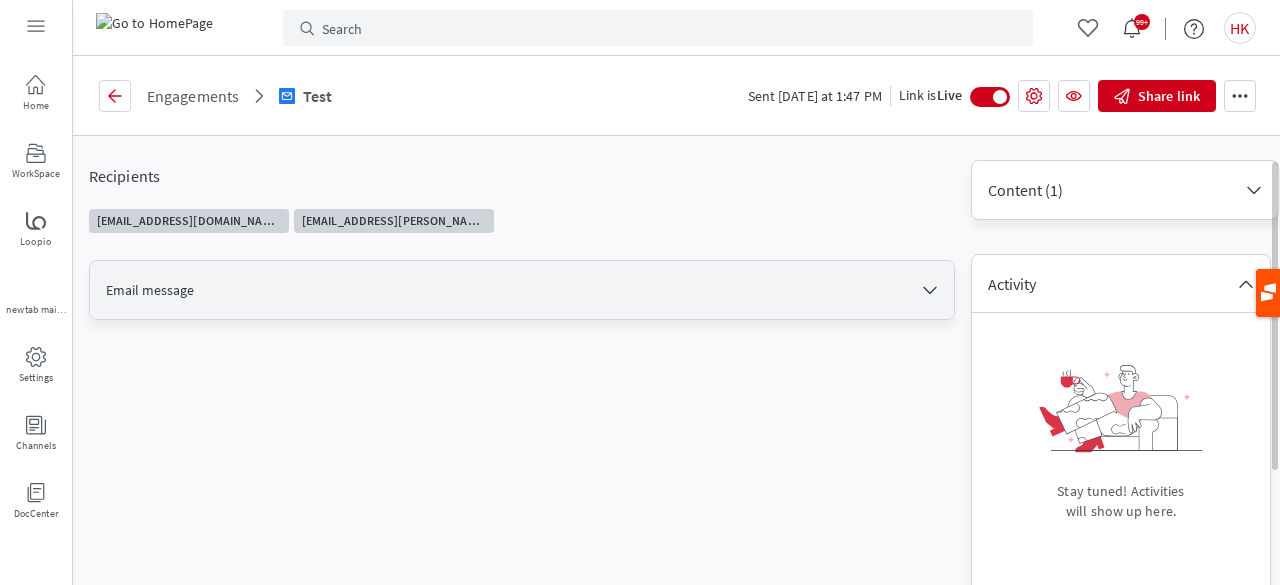 click on "Email message" at bounding box center [522, 290] 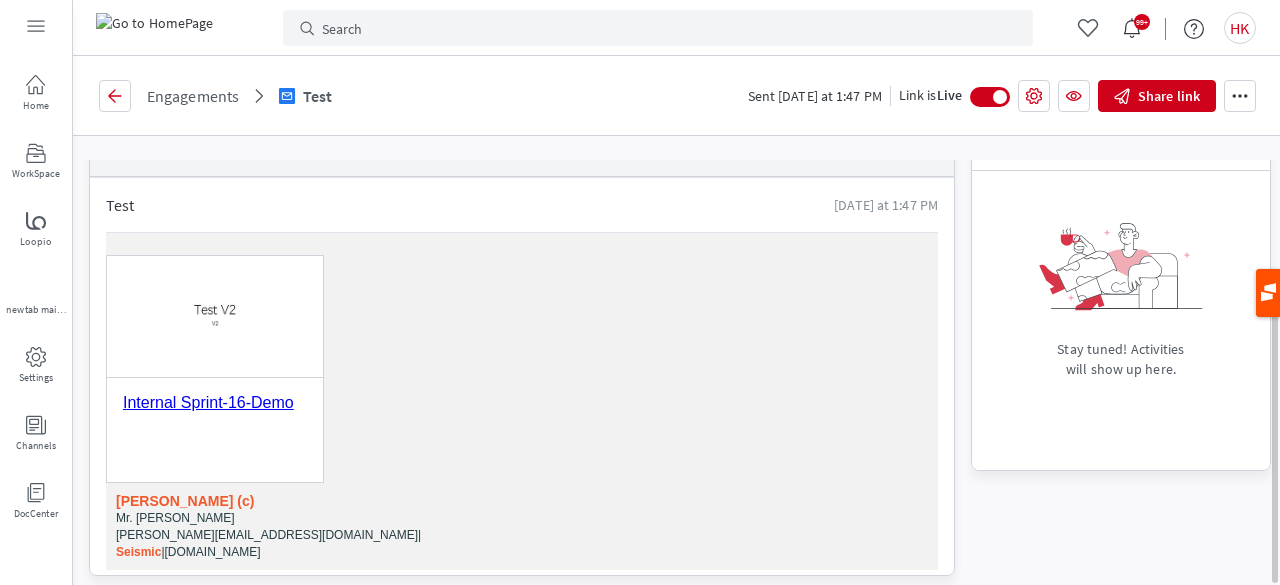 scroll, scrollTop: 0, scrollLeft: 0, axis: both 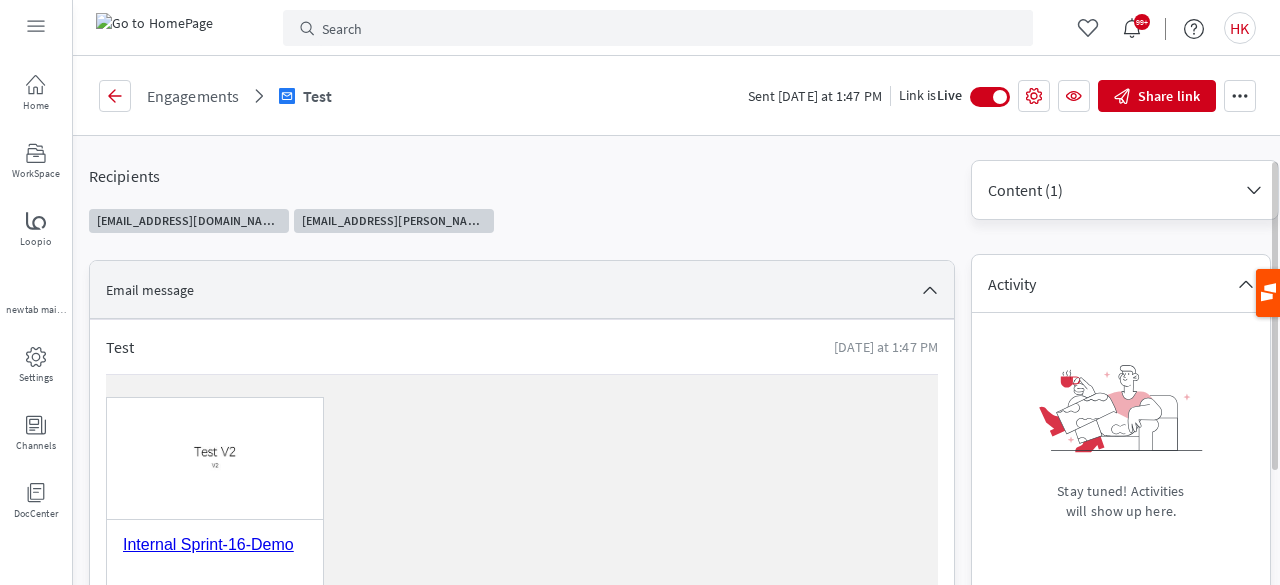 drag, startPoint x: 1276, startPoint y: 245, endPoint x: 1261, endPoint y: 201, distance: 46.486557 